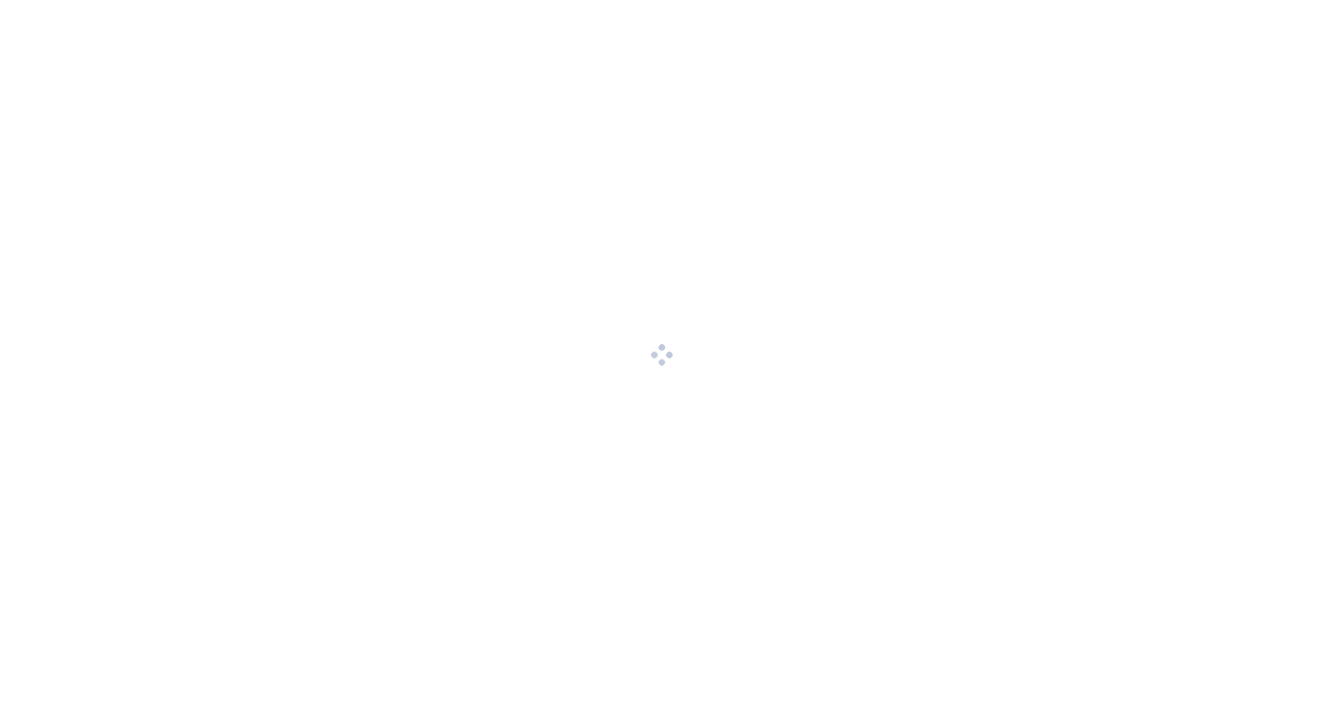 scroll, scrollTop: 0, scrollLeft: 0, axis: both 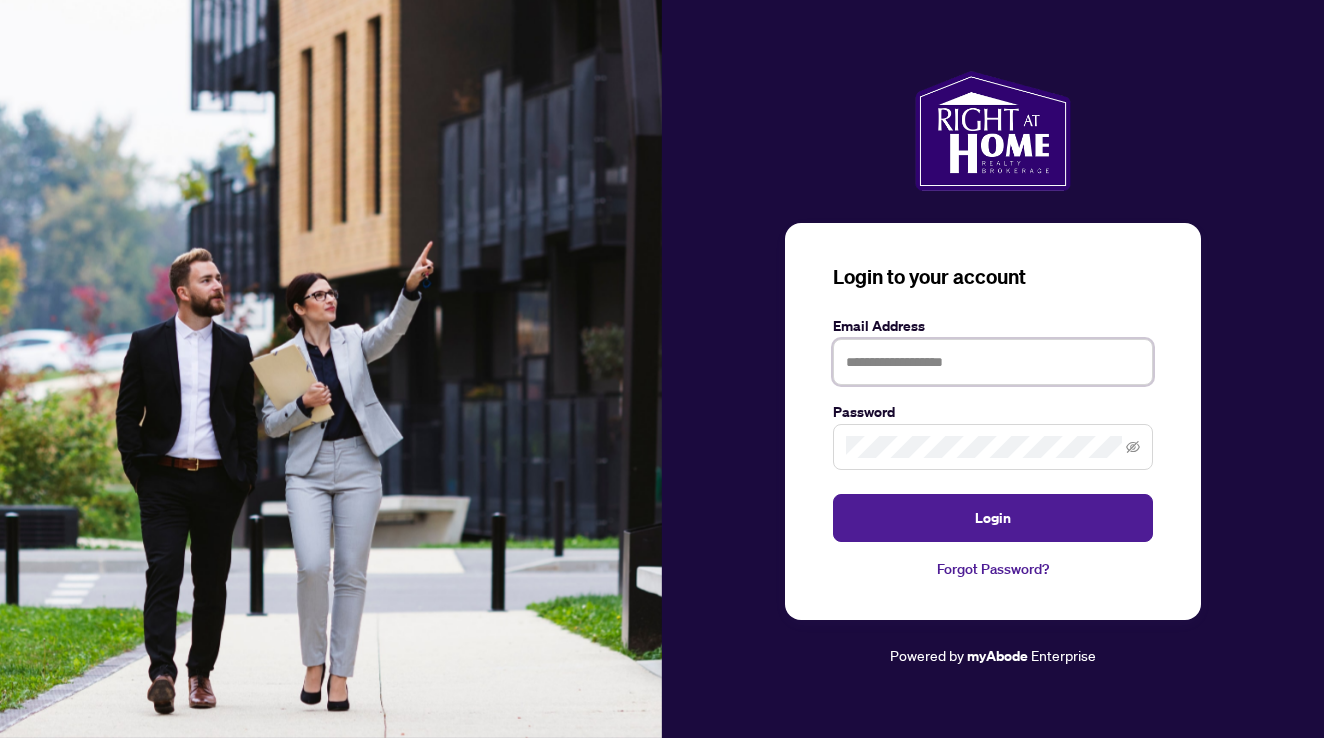 type on "**********" 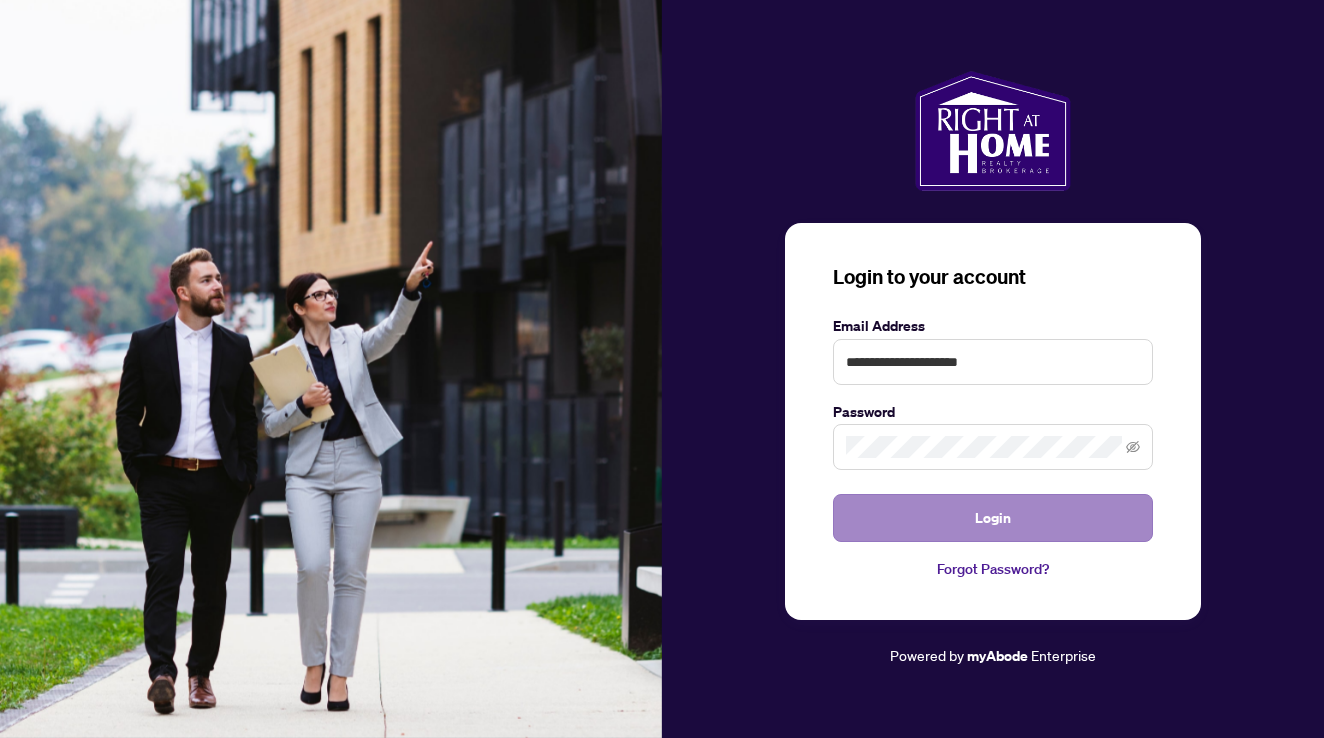 click on "Login" at bounding box center (993, 518) 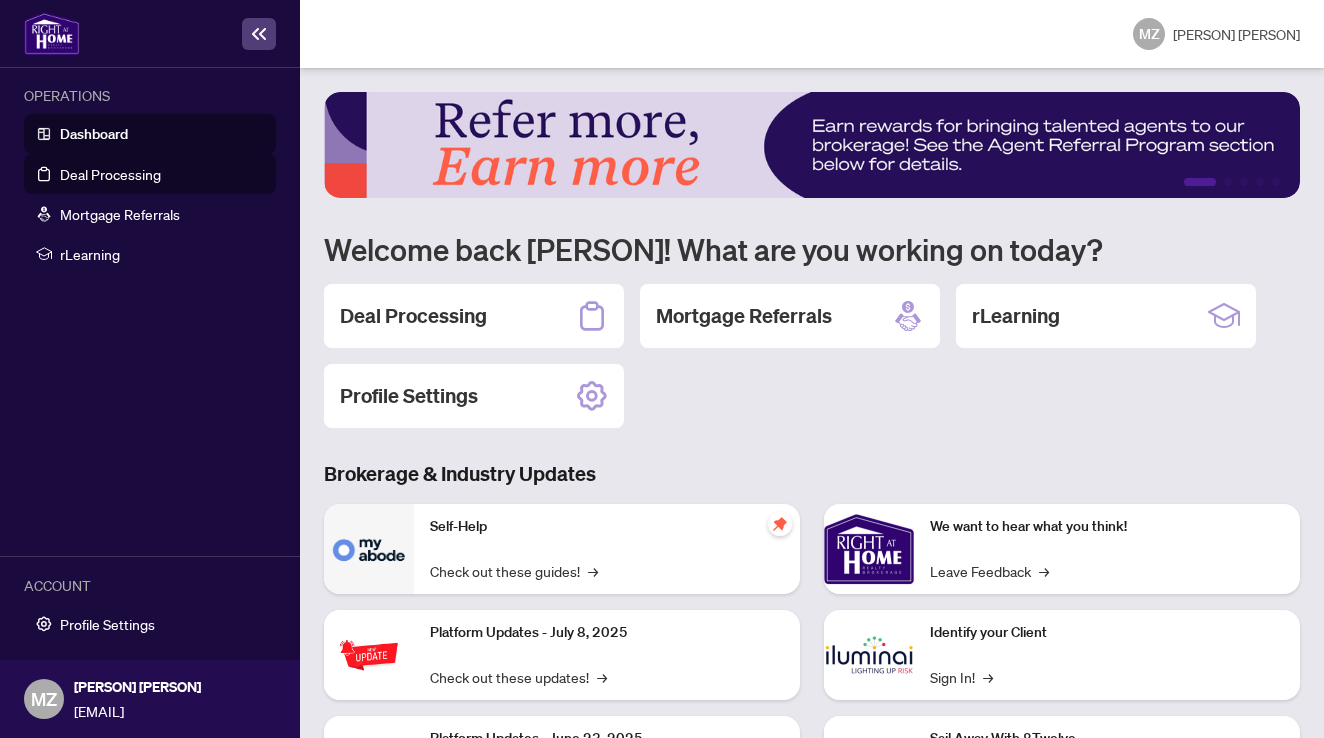 click on "Deal Processing" at bounding box center [110, 174] 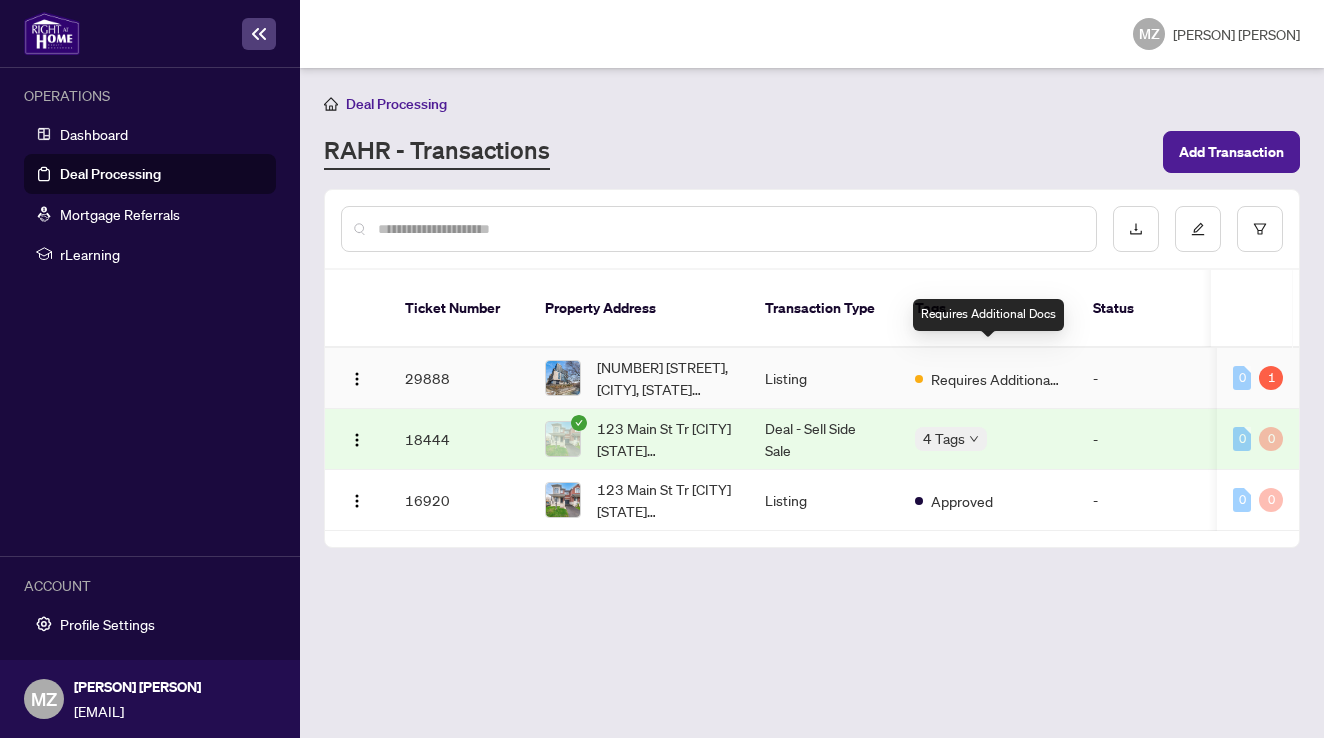 click on "Requires Additional Docs" at bounding box center (996, 379) 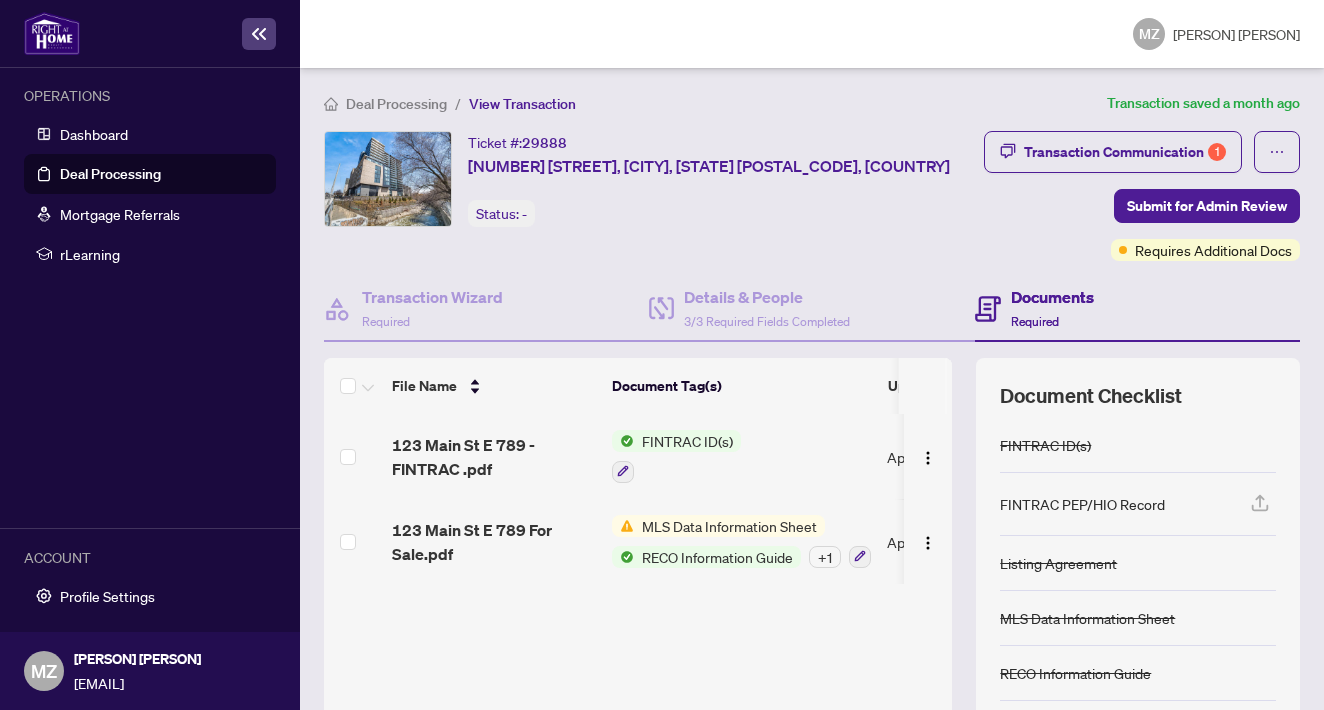 click on "MLS Data Information Sheet" at bounding box center (729, 526) 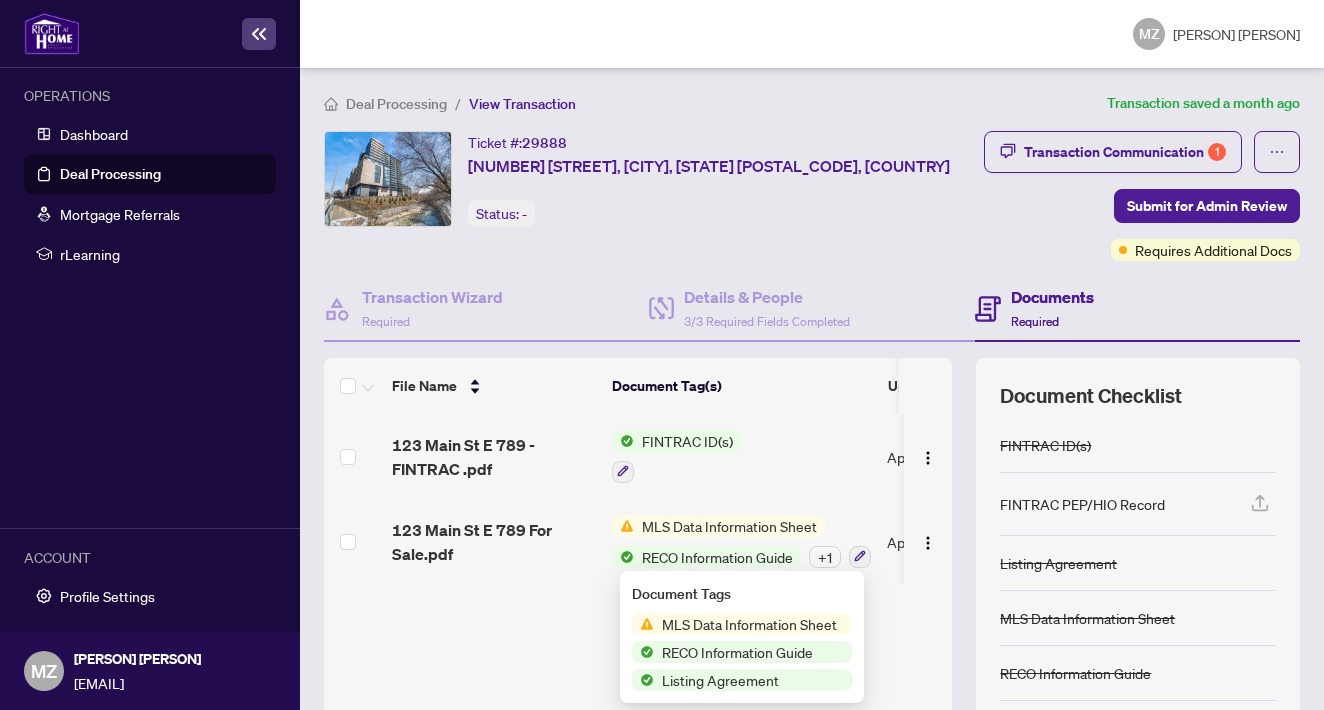 click on "File Name Document Tag(s) Upload Date Status             123 Main St E 789 - FINTRAC .pdf FINTRAC ID(s) [MONTH]/[DAY]/[YEAR] Document Approved 123 Main St E 789 For Sale.pdf MLS Data Information Sheet RECO Information Guide + 123 [MONTH]/[DAY]/[YEAR] Document Needs Work 456 Drag & Drop or Upload Forms Supported files include   .PDF, .JPG, .JPEG, .PNG   under  25 MB" at bounding box center (638, 583) 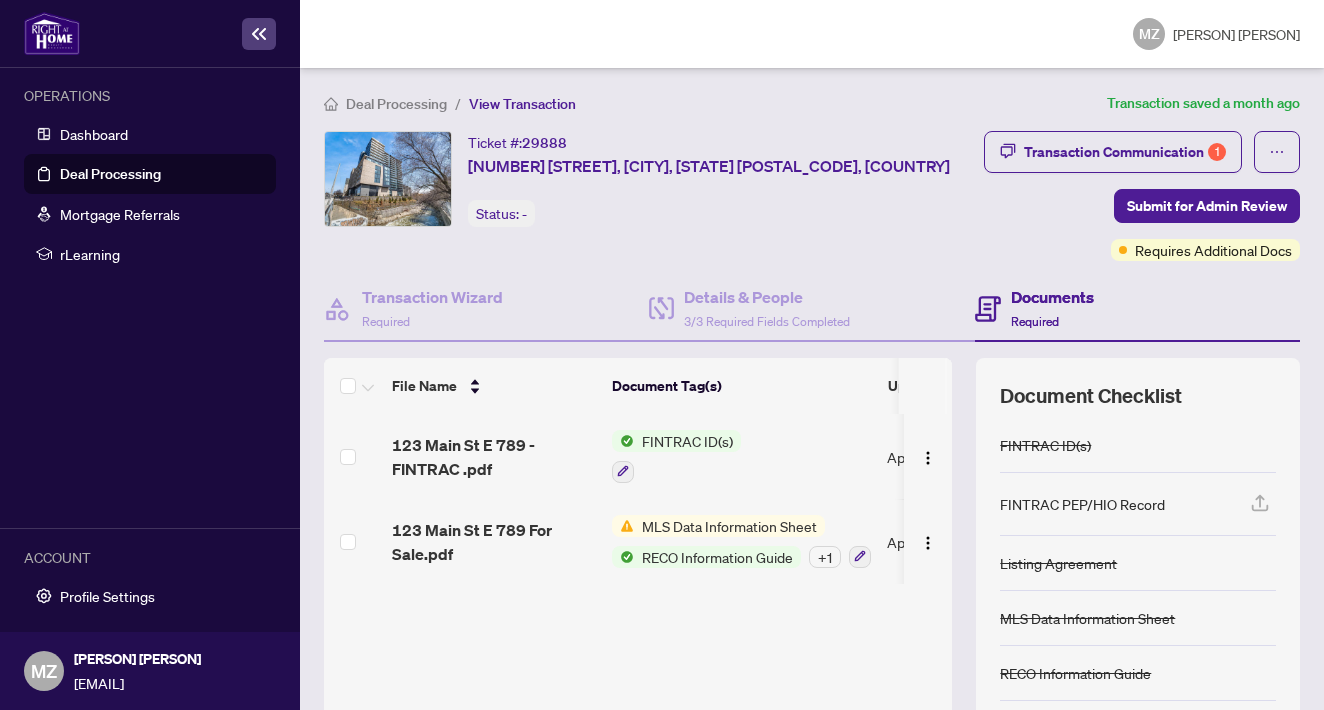 scroll, scrollTop: 0, scrollLeft: 59, axis: horizontal 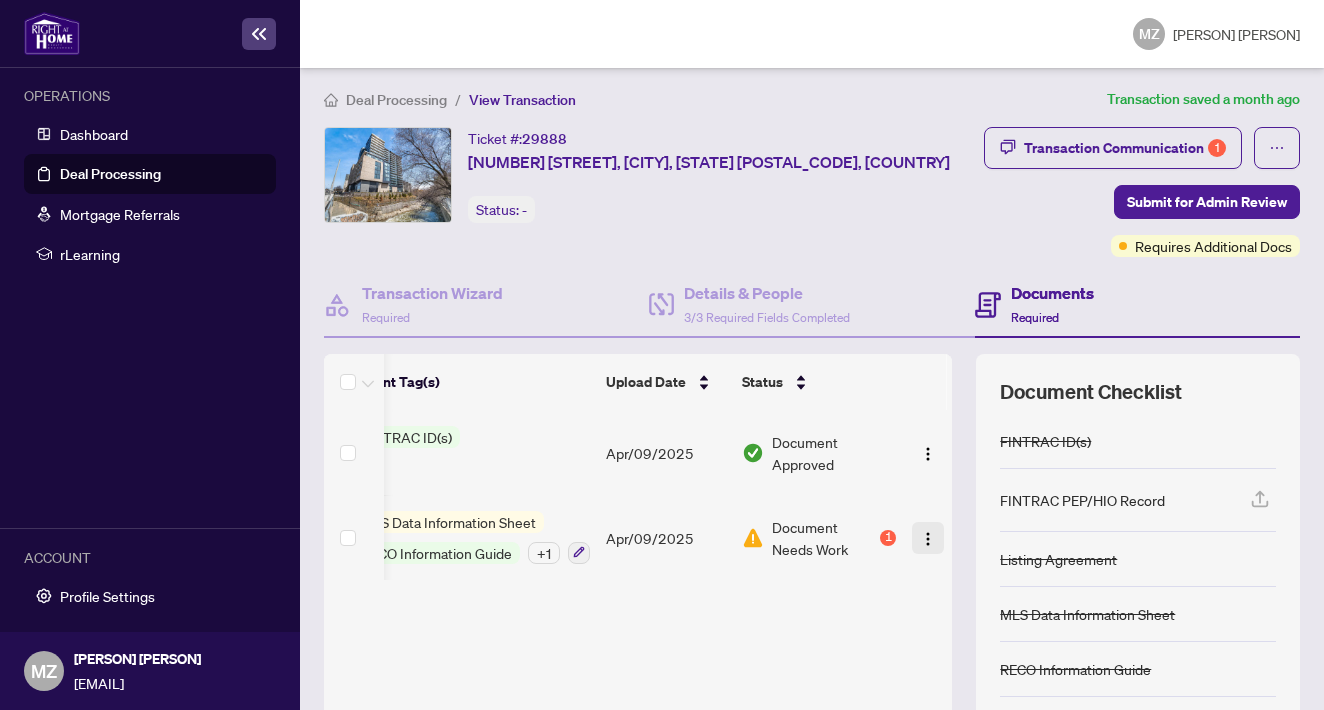 click at bounding box center [928, 539] 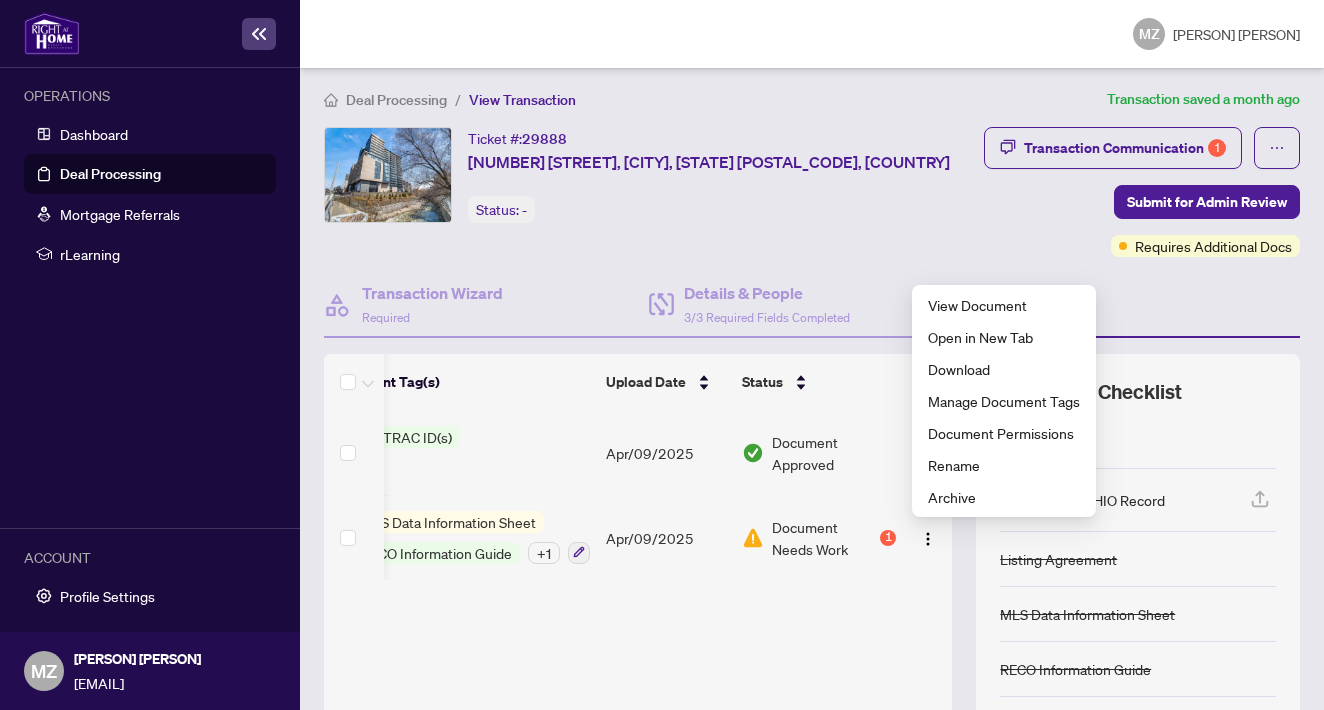 click on "File Name Document Tag(s) Upload Date Status             123 Main St E 789 - FINTRAC .pdf FINTRAC ID(s) [MONTH]/[DAY]/[YEAR] Document Approved 123 Main St E 789 For Sale.pdf MLS Data Information Sheet RECO Information Guide + 123 [MONTH]/[DAY]/[YEAR] Document Needs Work 456 Drag & Drop or Upload Forms Supported files include   .PDF, .JPG, .JPEG, .PNG   under  25 MB" at bounding box center (638, 579) 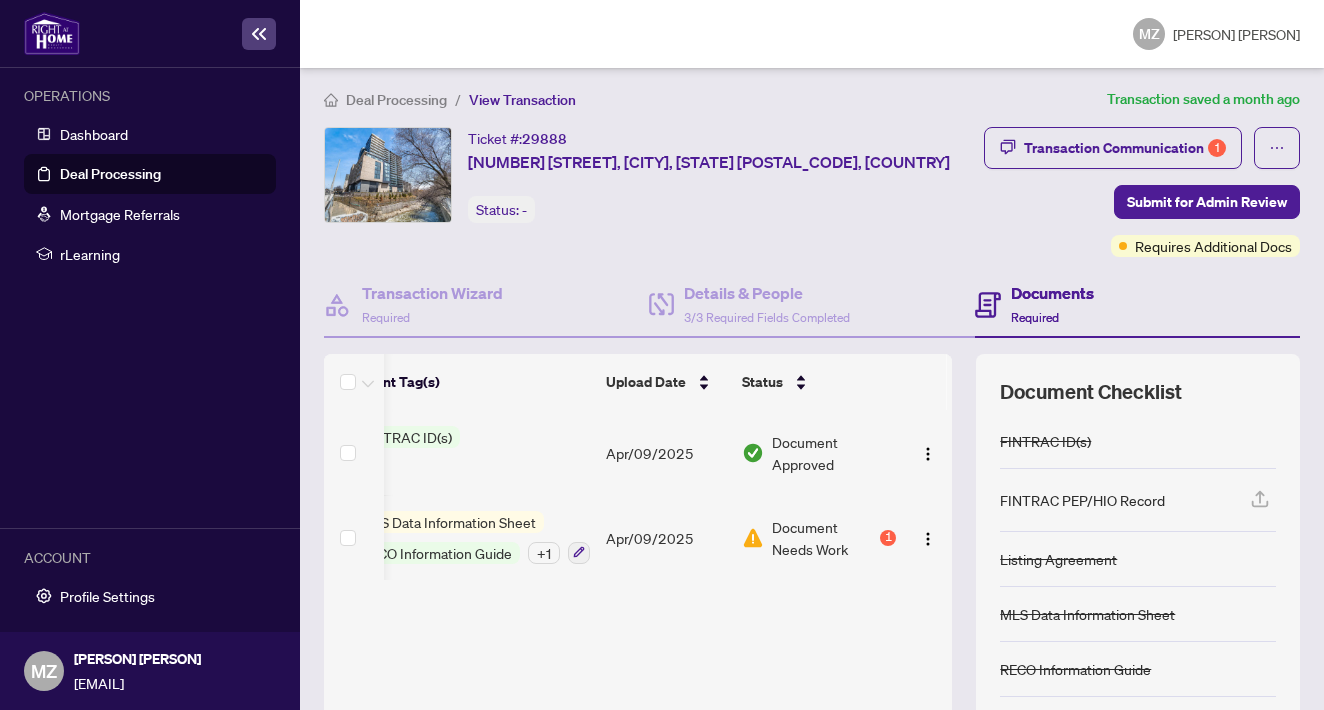 scroll, scrollTop: 7, scrollLeft: 0, axis: vertical 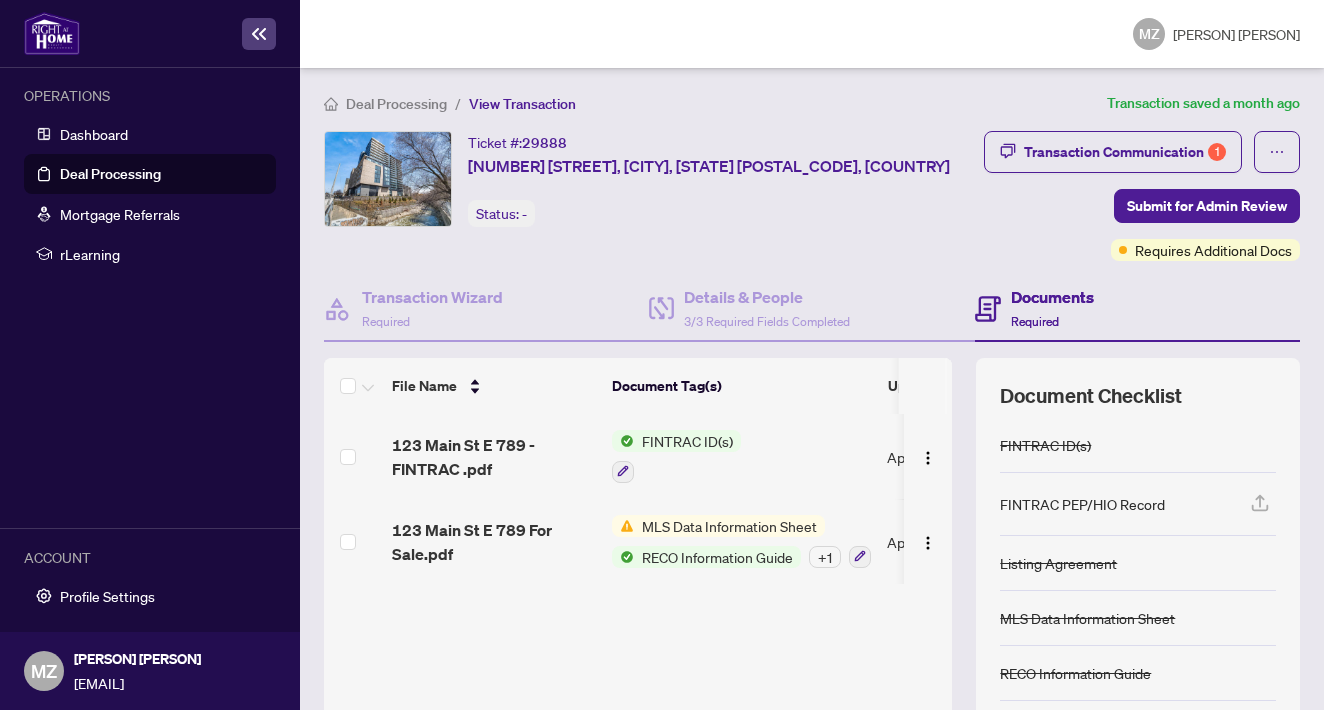 click on "RECO Information Guide" at bounding box center [717, 557] 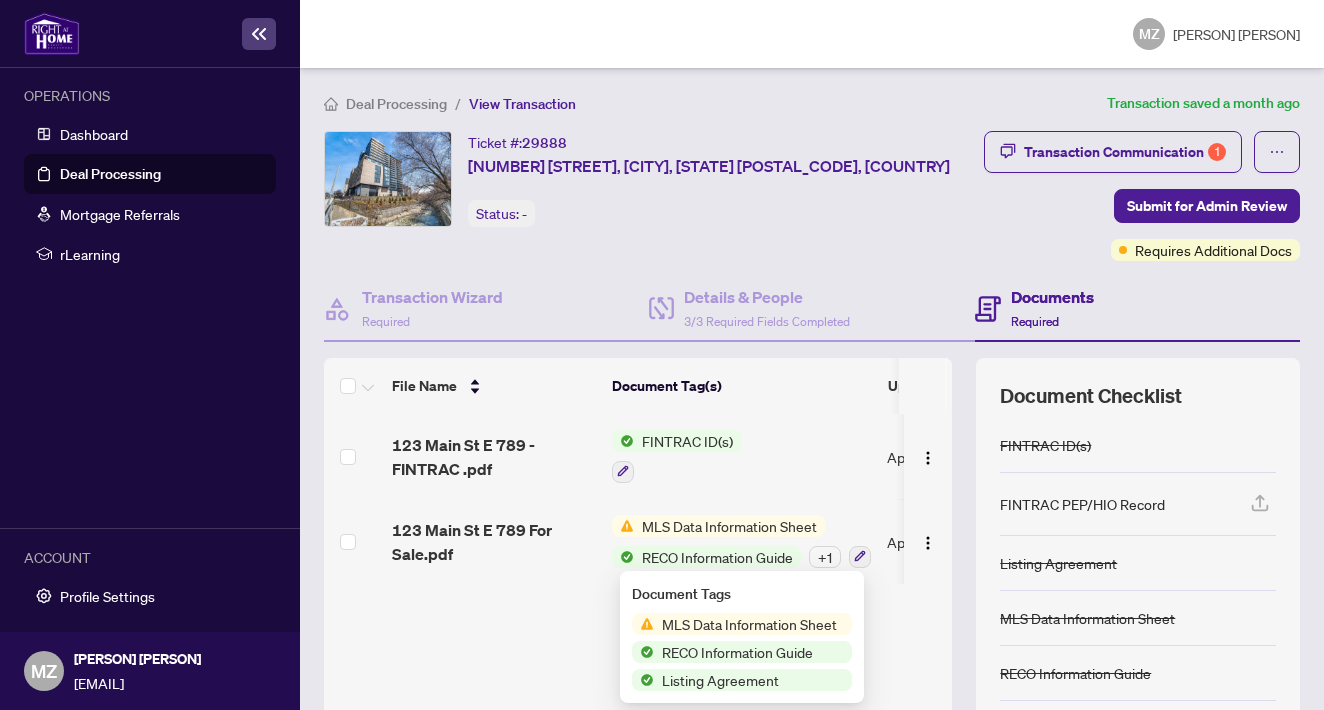 click on "MLS Data Information Sheet" at bounding box center [729, 526] 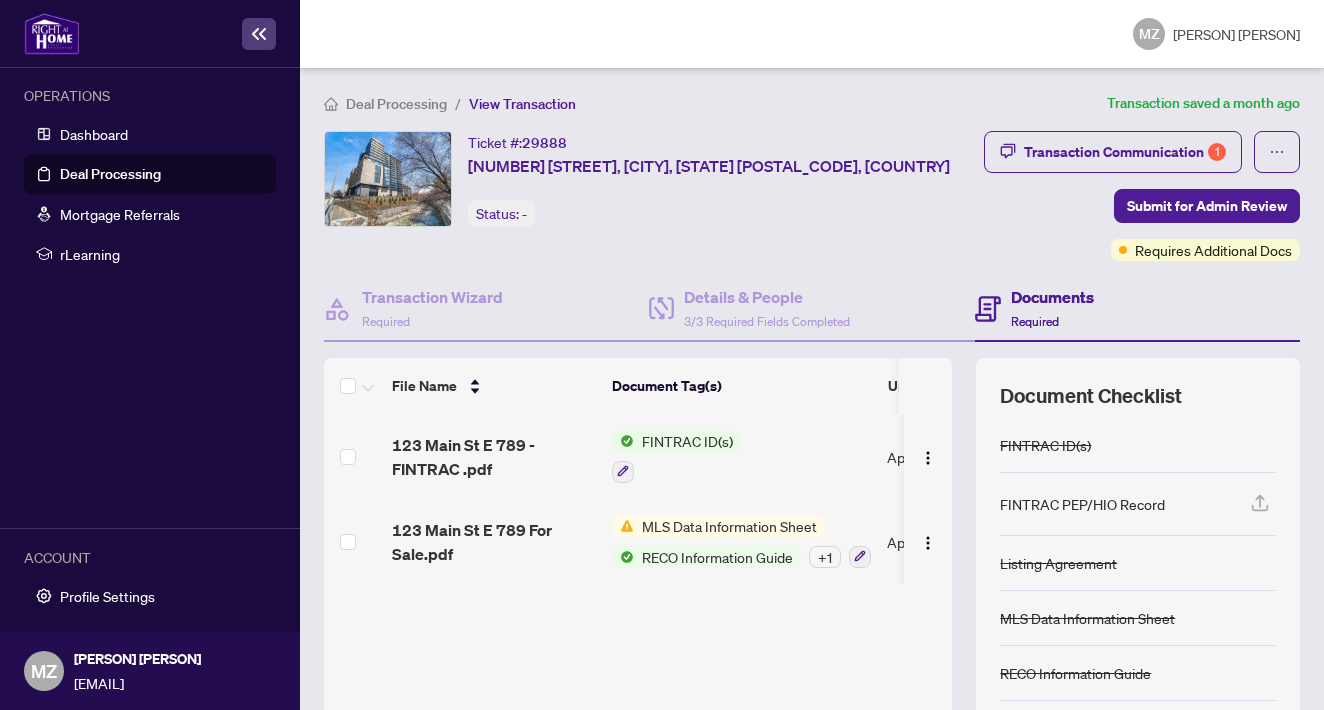 drag, startPoint x: 719, startPoint y: 591, endPoint x: 891, endPoint y: 590, distance: 172.00291 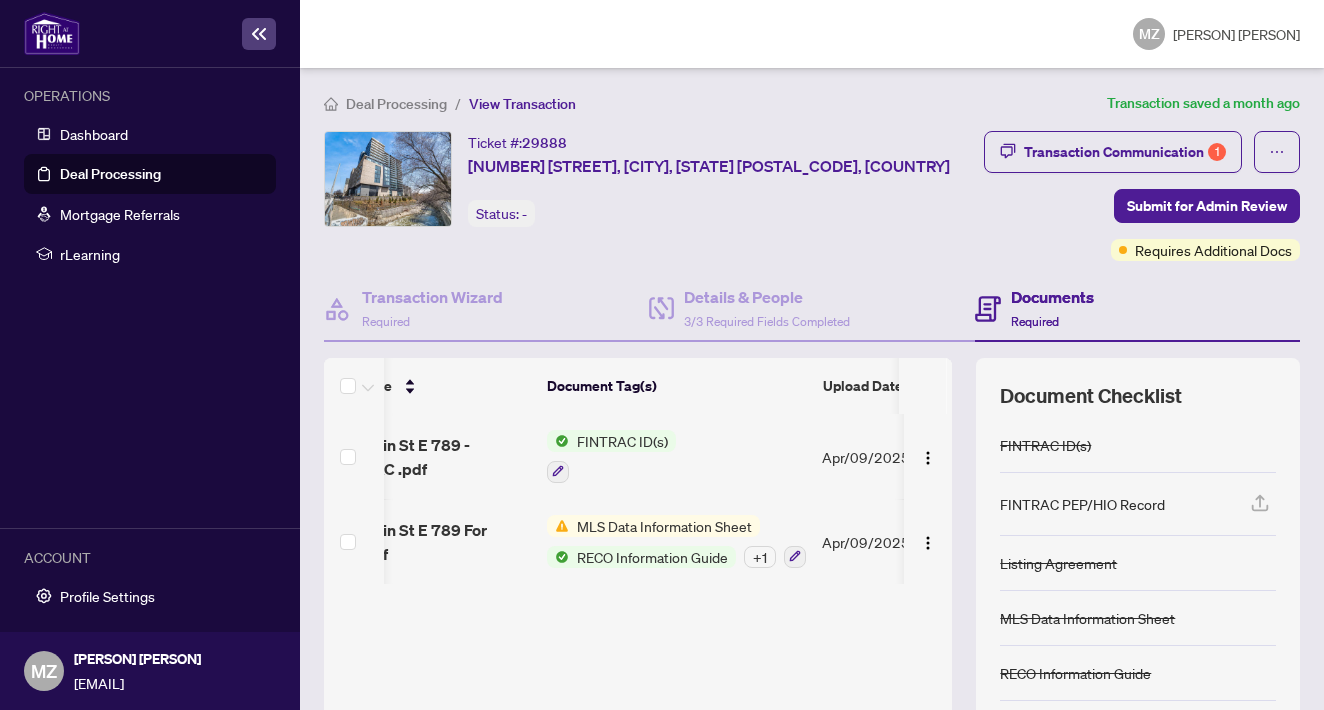 scroll, scrollTop: 0, scrollLeft: 272, axis: horizontal 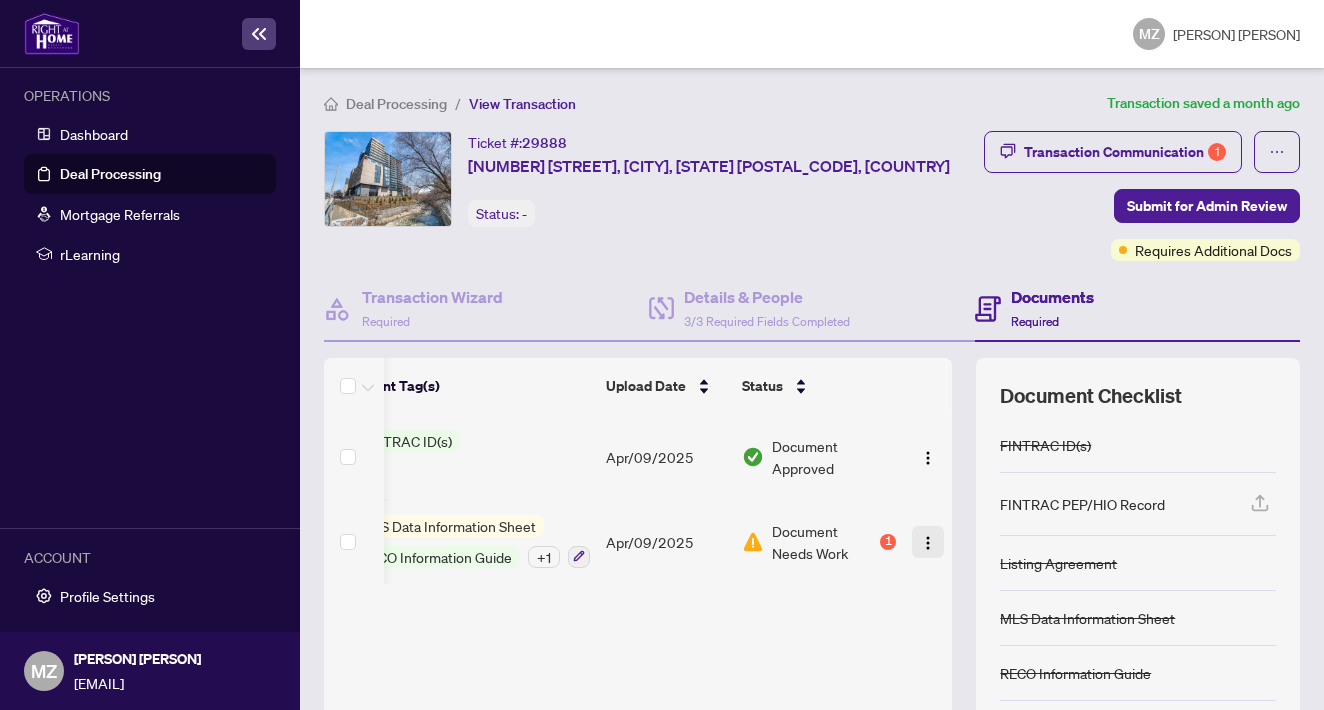 click at bounding box center (928, 543) 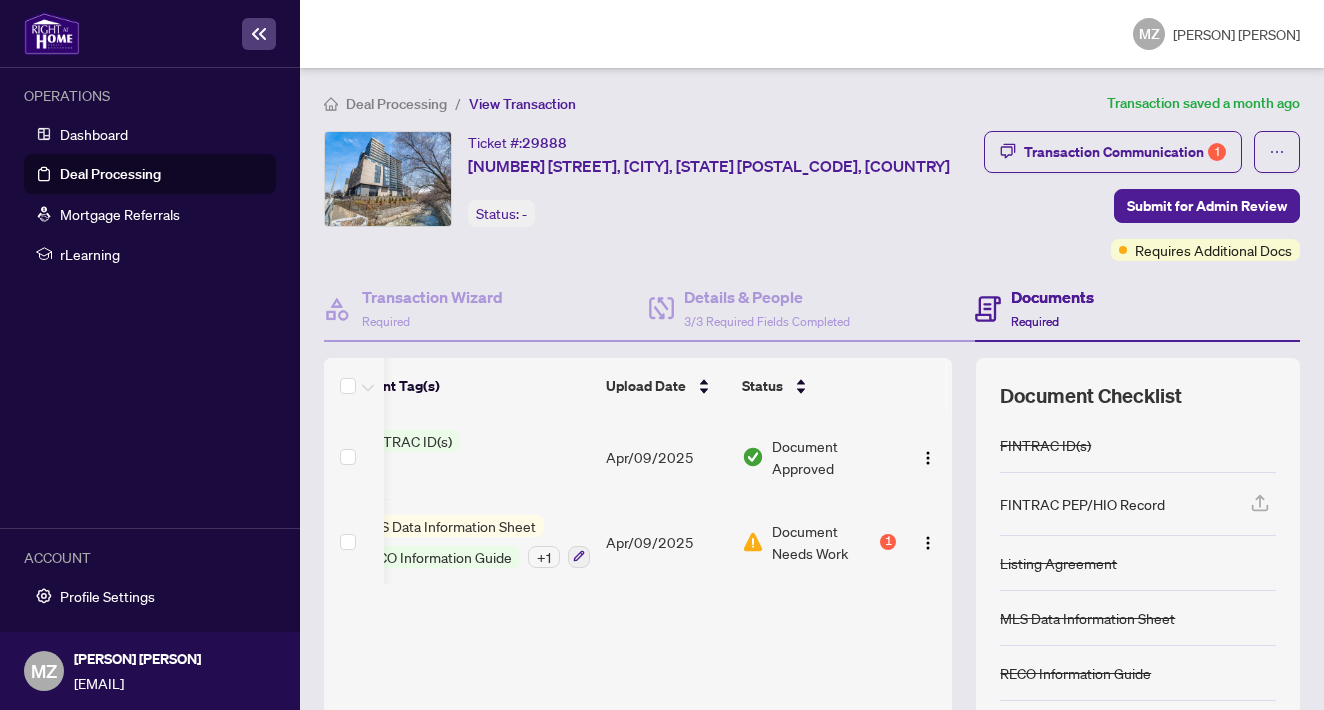 click on "File Name Document Tag(s) Upload Date Status             123 Main St E 789 - FINTRAC .pdf FINTRAC ID(s) [MONTH]/[DAY]/[YEAR] Document Approved 123 Main St E 789 For Sale.pdf MLS Data Information Sheet RECO Information Guide + 123 [MONTH]/[DAY]/[YEAR] Document Needs Work 456 Drag & Drop or Upload Forms Supported files include   .PDF, .JPG, .JPEG, .PNG   under  25 MB" at bounding box center (638, 583) 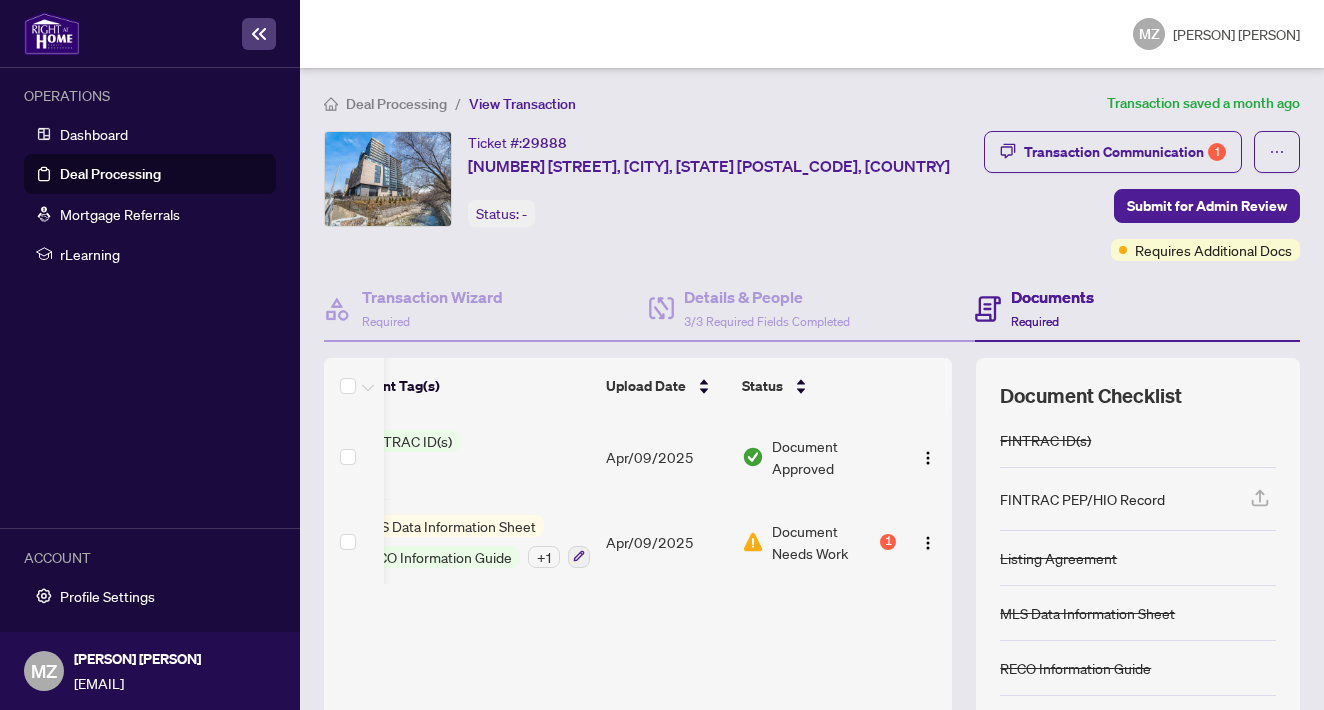 scroll, scrollTop: -1, scrollLeft: 0, axis: vertical 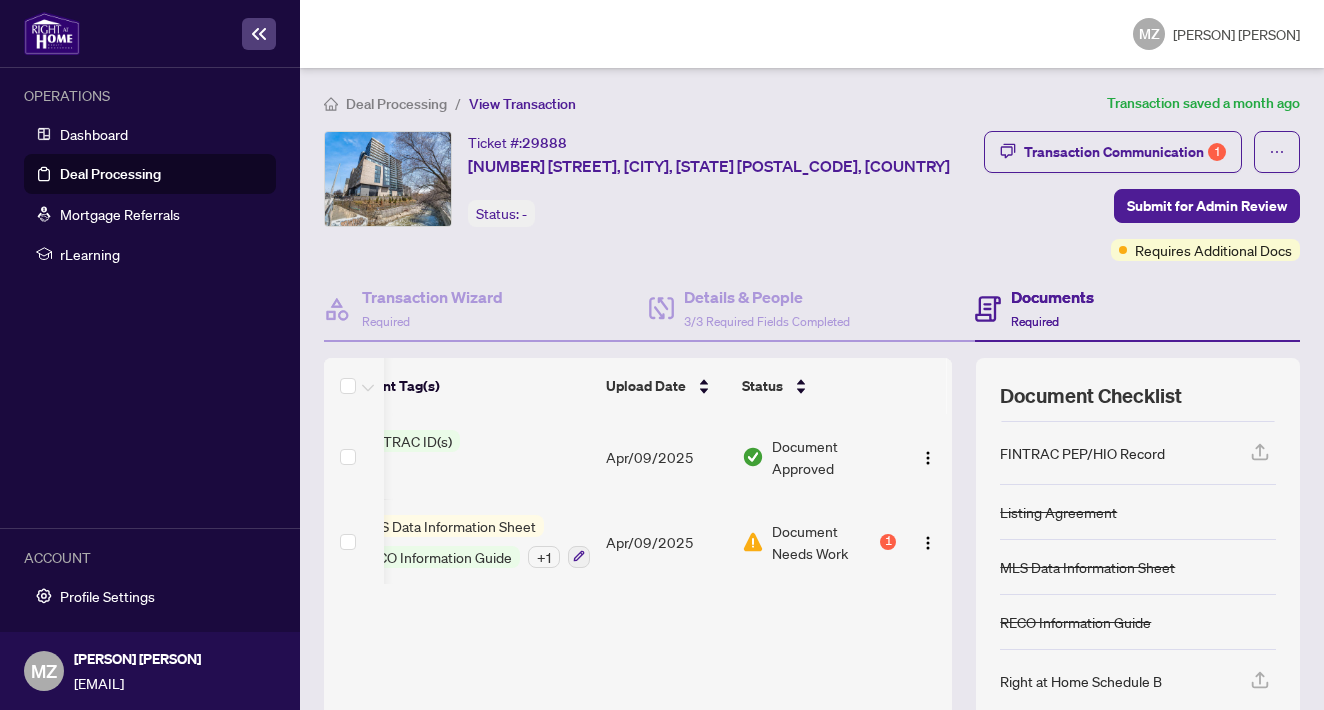 click on "1" at bounding box center (888, 542) 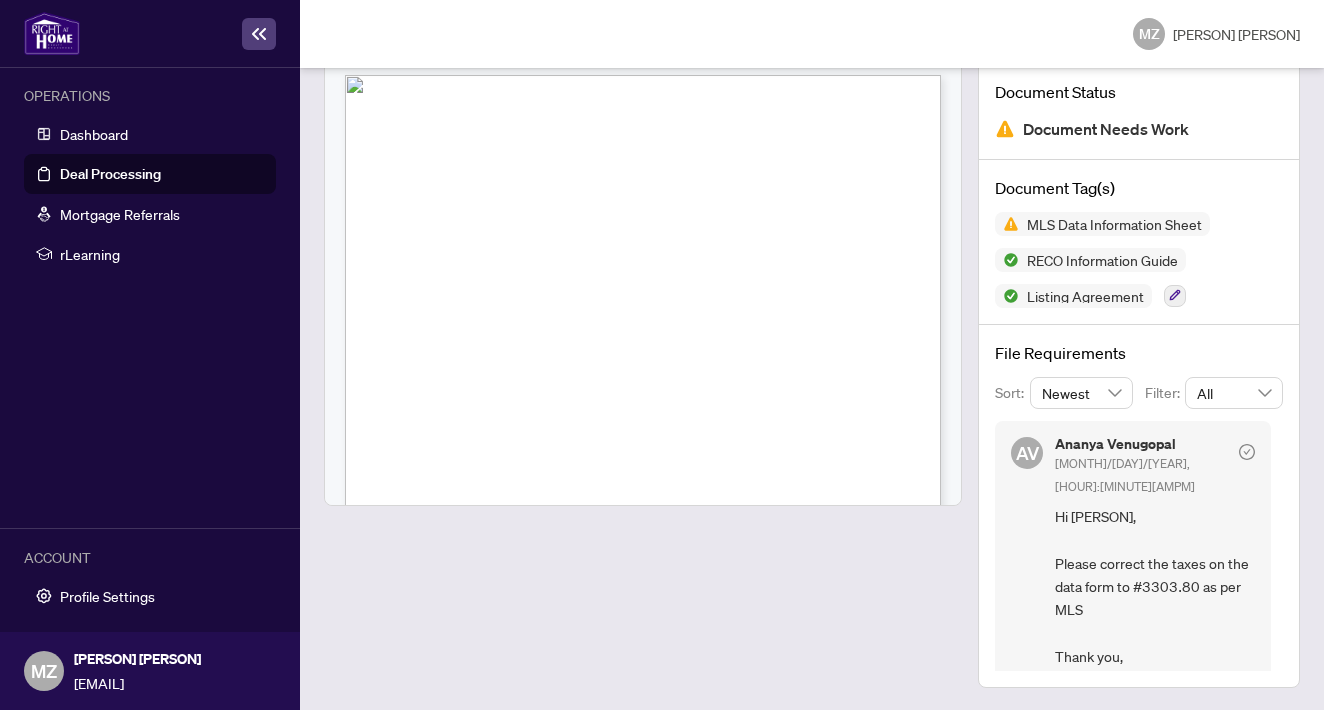 scroll, scrollTop: 0, scrollLeft: 0, axis: both 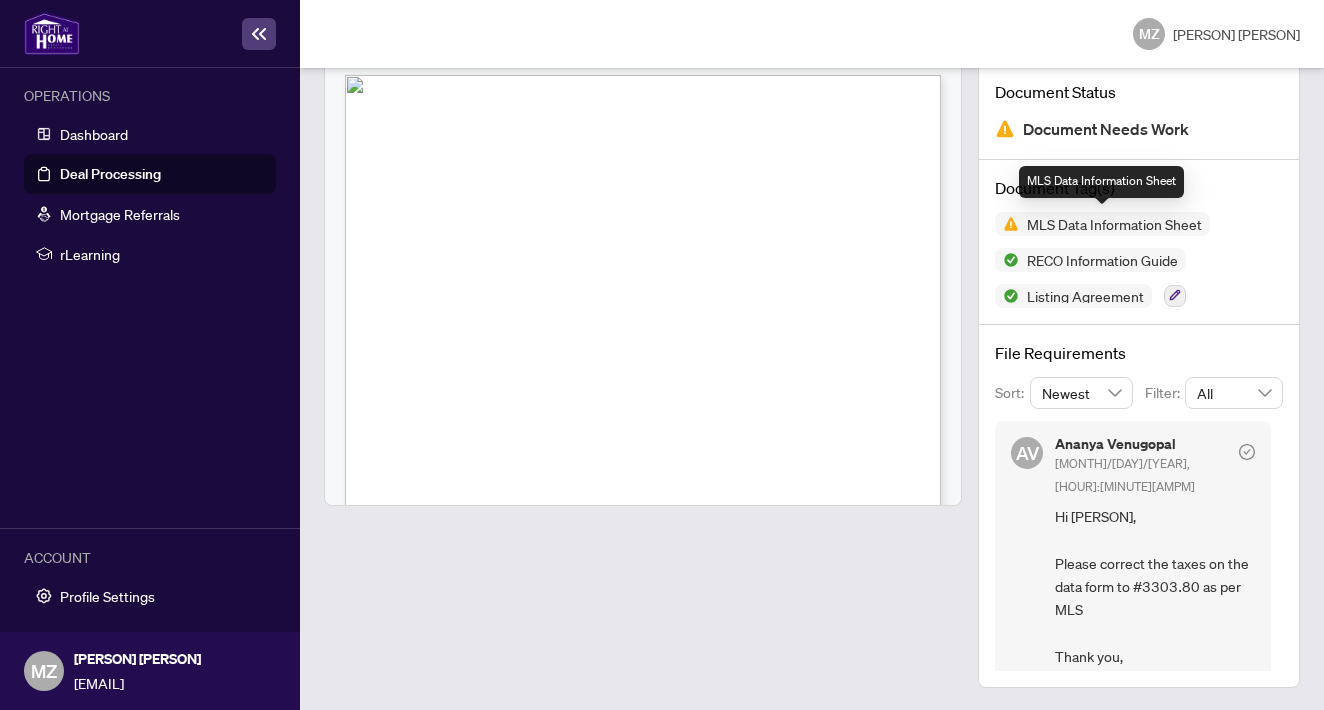 click on "MLS Data Information Sheet" at bounding box center [1114, 224] 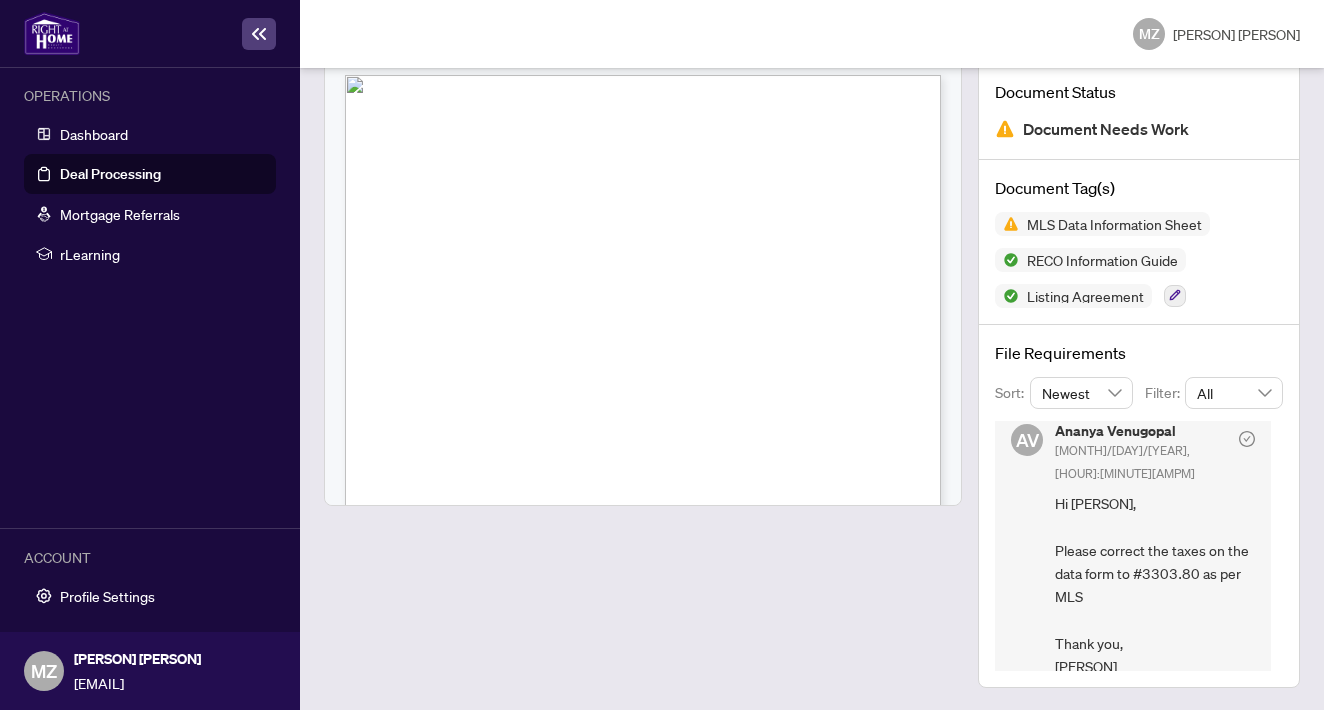 scroll, scrollTop: 11, scrollLeft: 0, axis: vertical 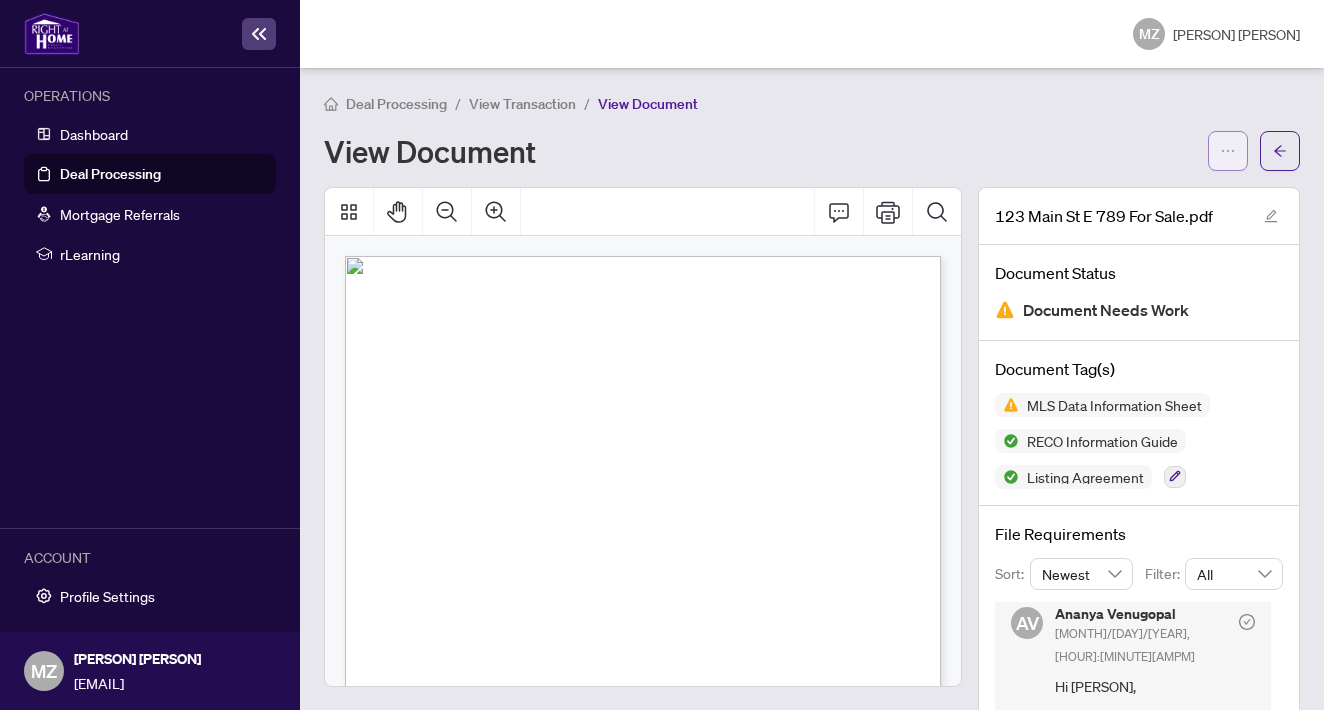 click 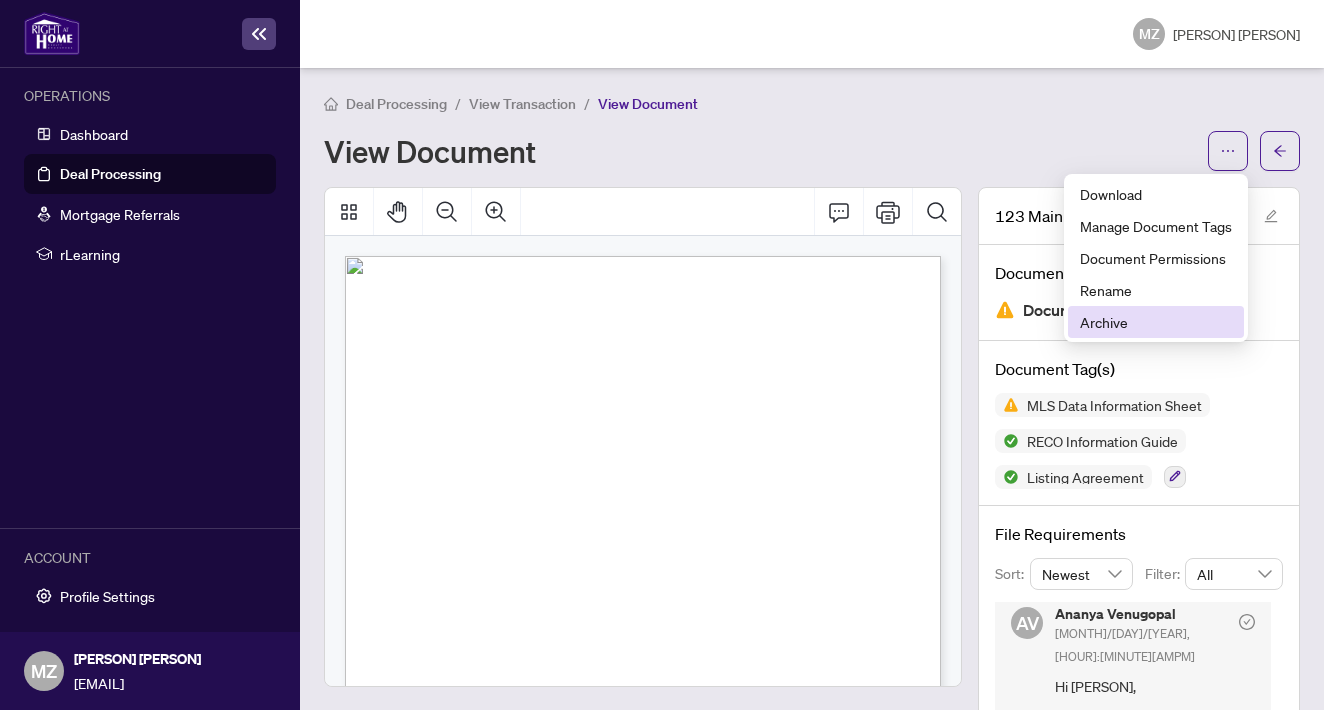 click on "Archive" at bounding box center (1156, 322) 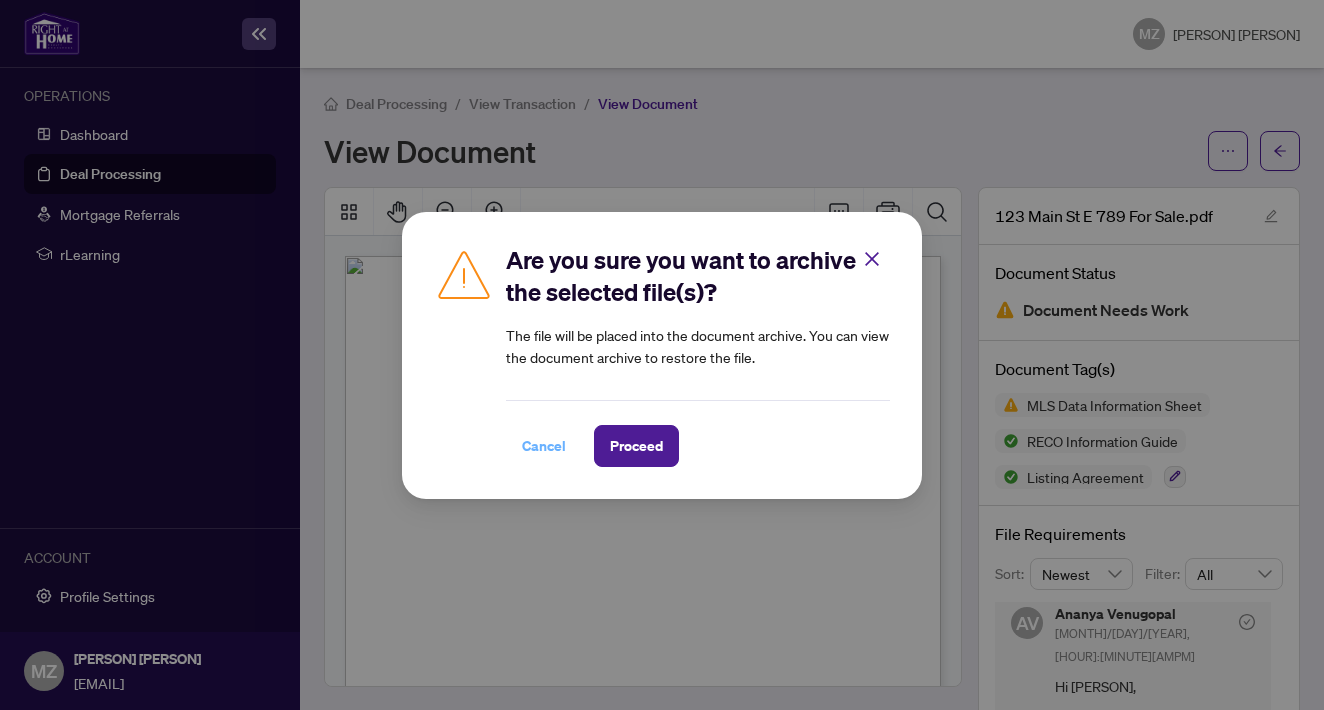 click on "Cancel" at bounding box center (544, 446) 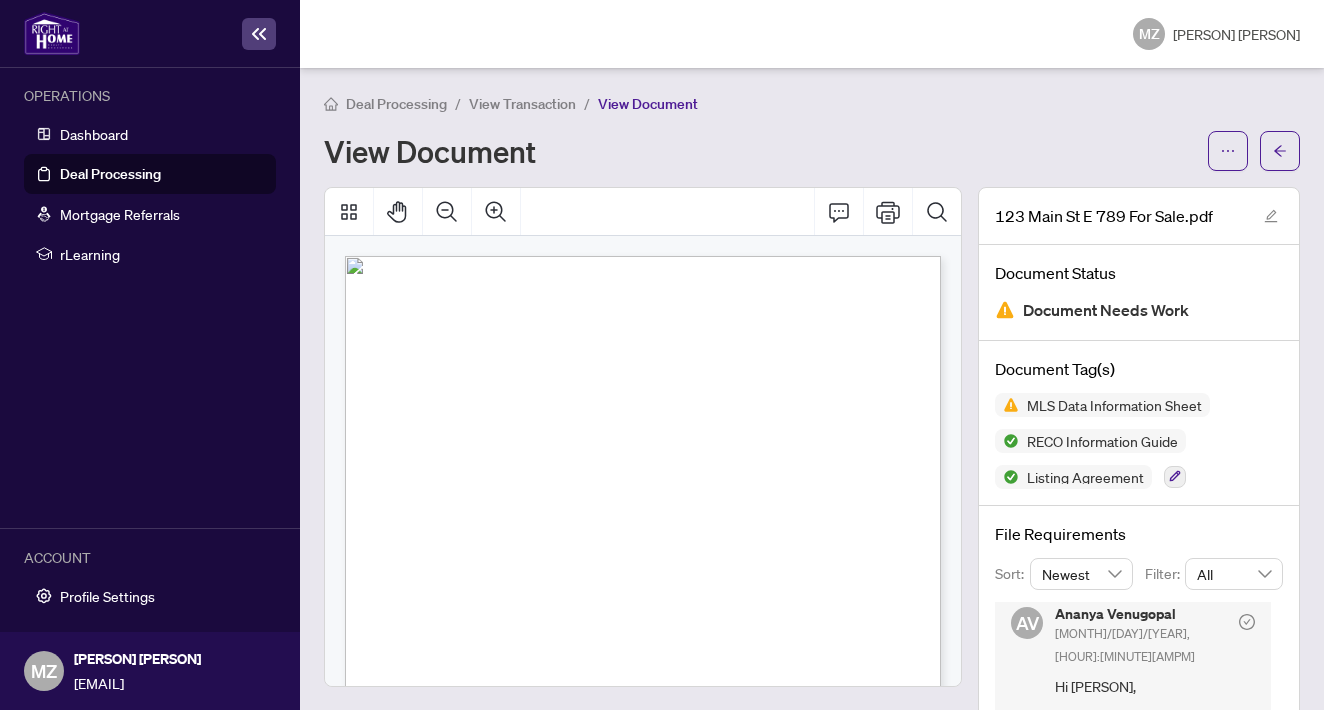 click on "Deal Processing / View Transaction / View Document View Document" at bounding box center [812, 131] 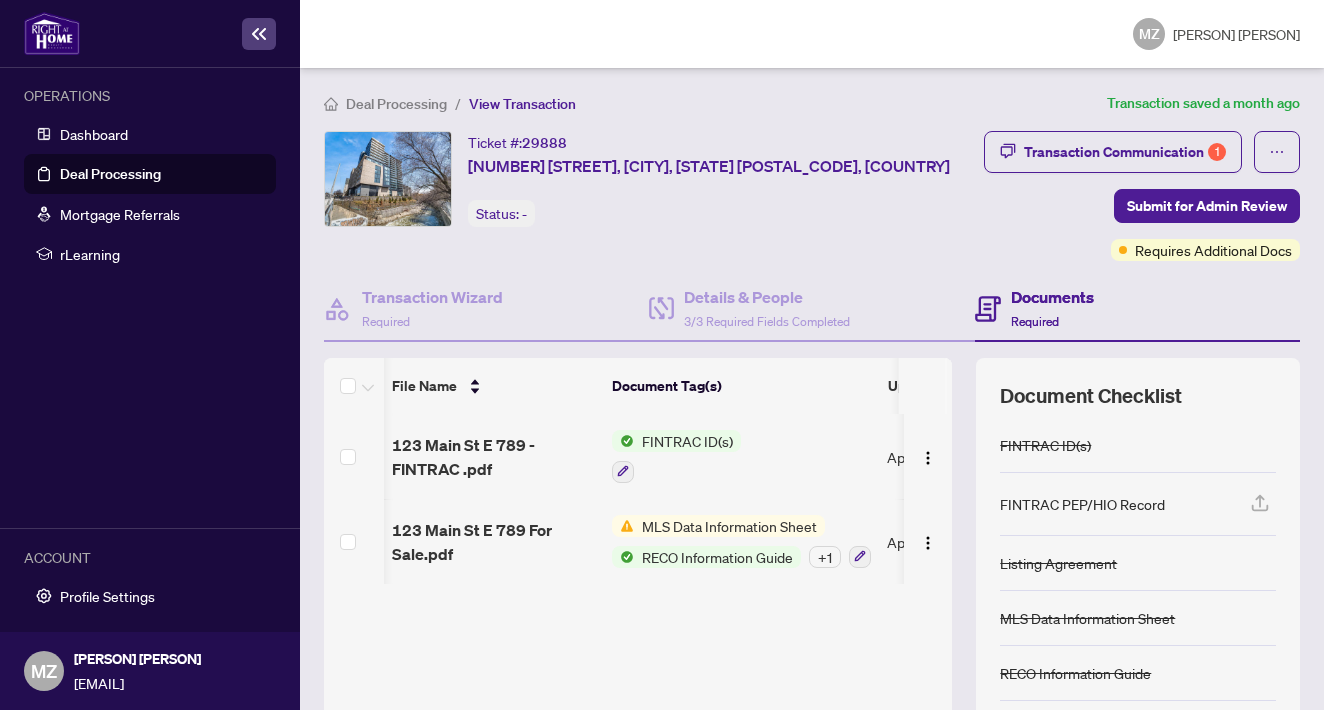 scroll, scrollTop: 0, scrollLeft: 79, axis: horizontal 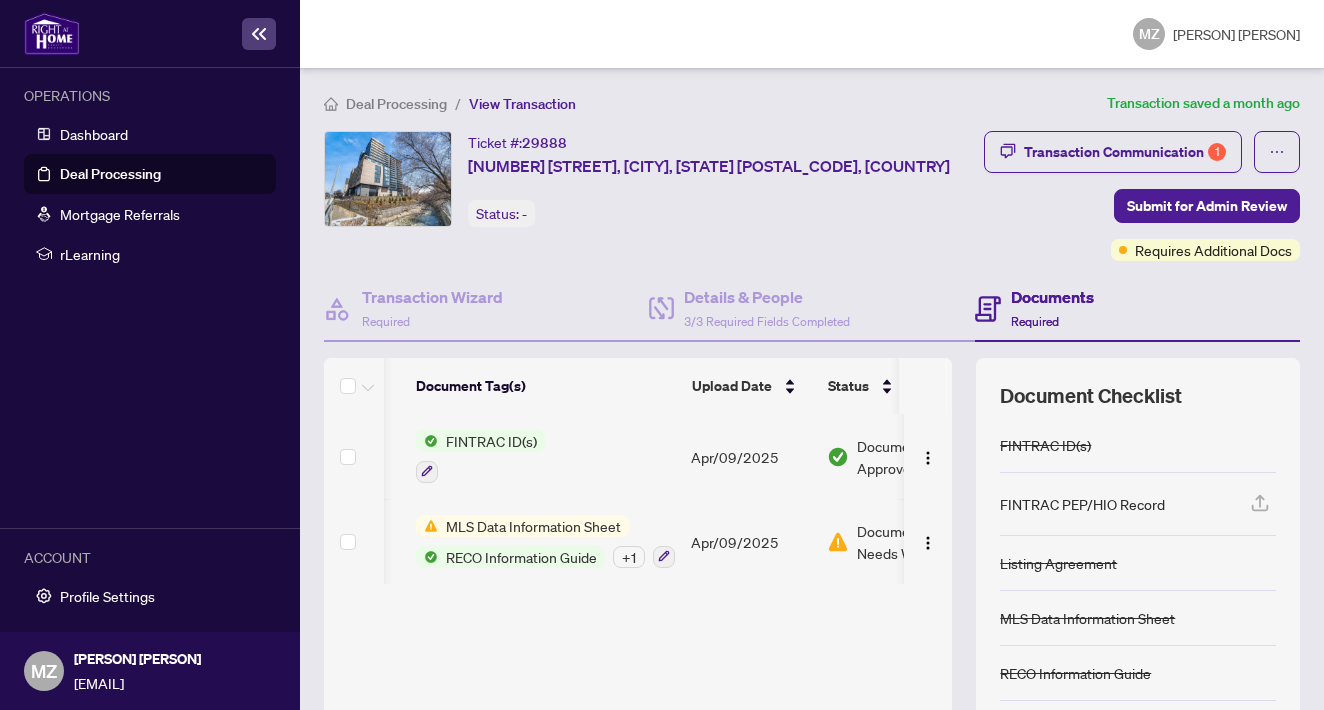 click on "Required" at bounding box center (1035, 321) 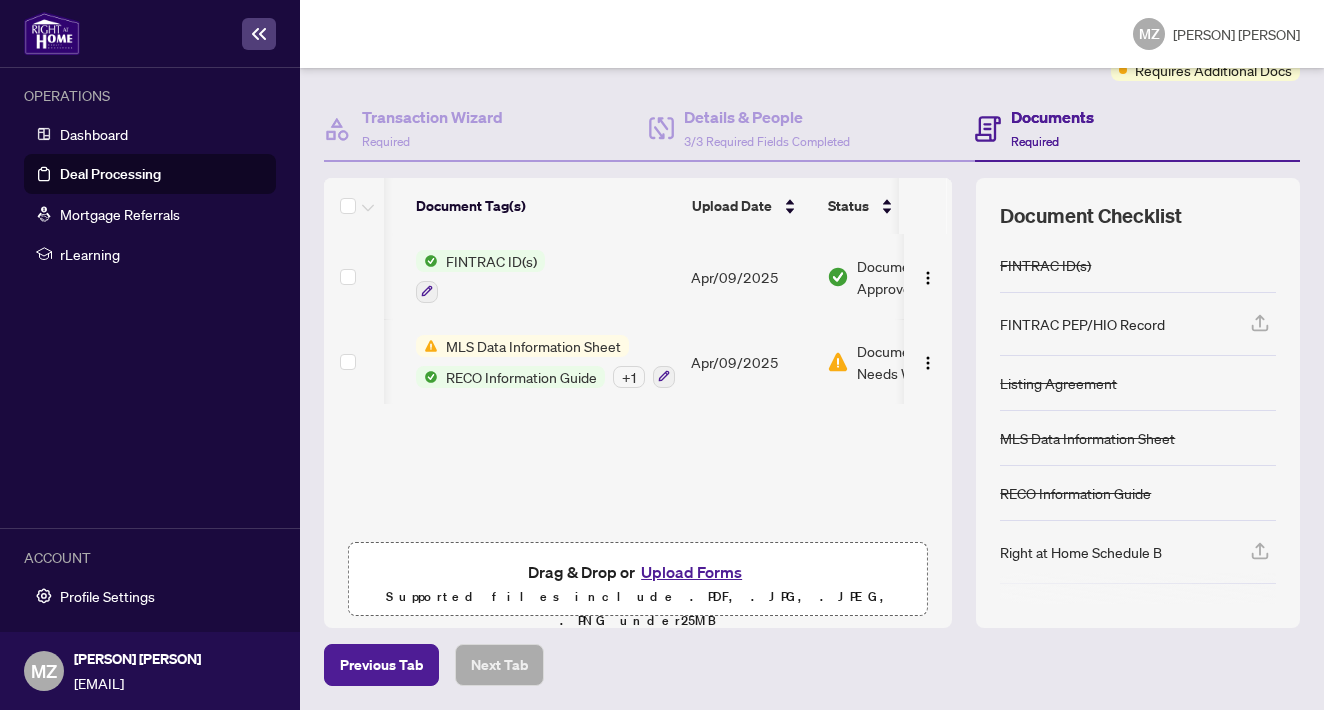 scroll, scrollTop: 179, scrollLeft: 0, axis: vertical 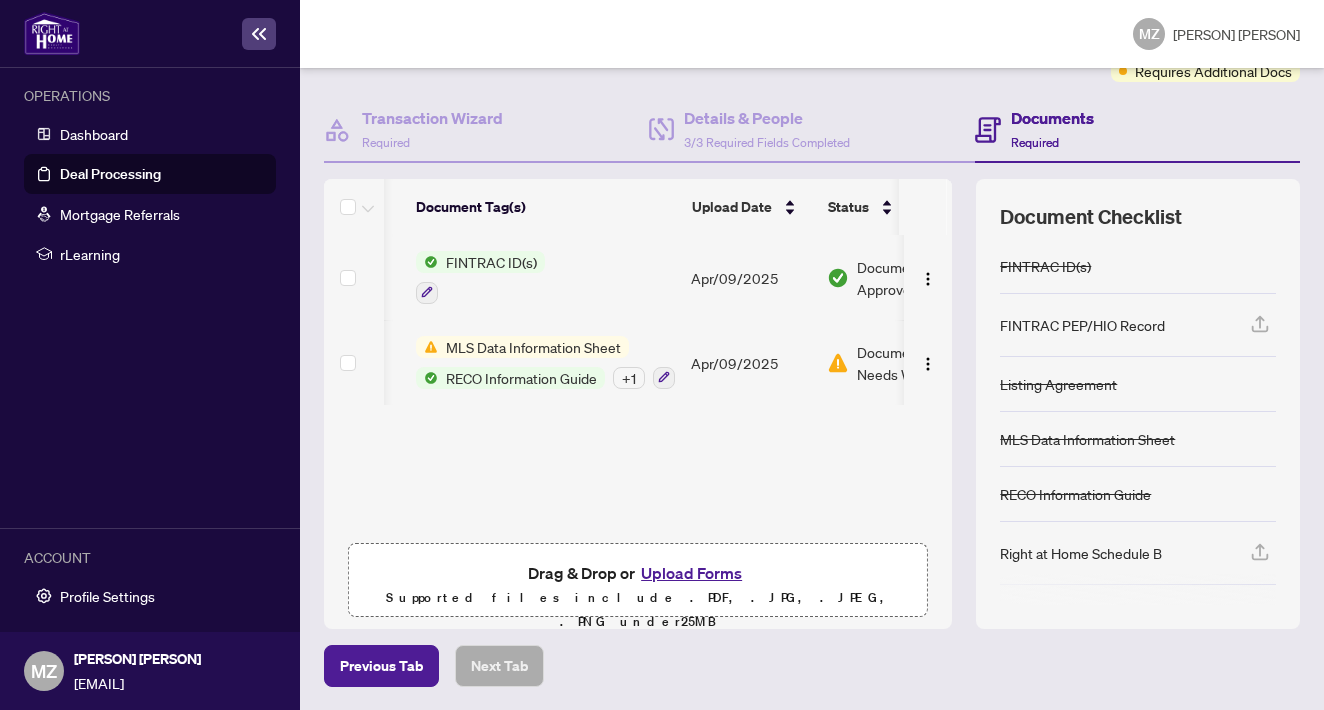 click on "Upload Forms" at bounding box center (691, 573) 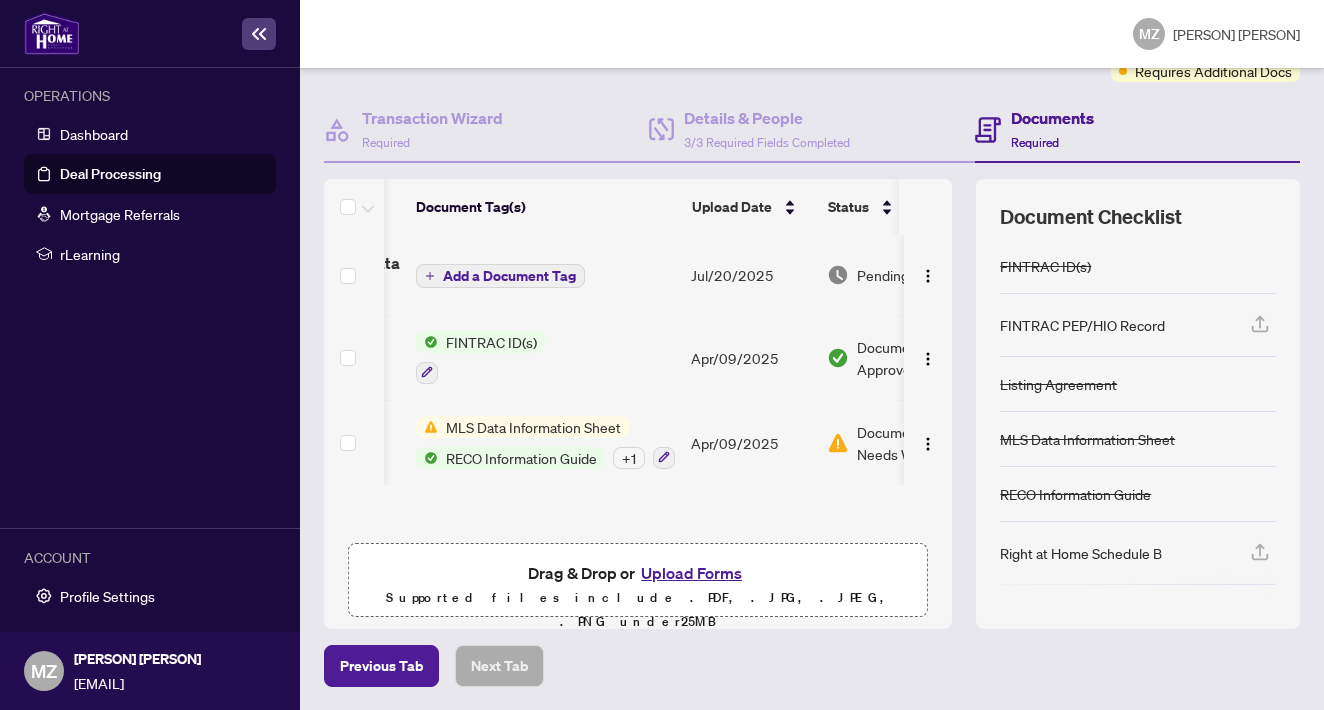 scroll, scrollTop: 0, scrollLeft: 0, axis: both 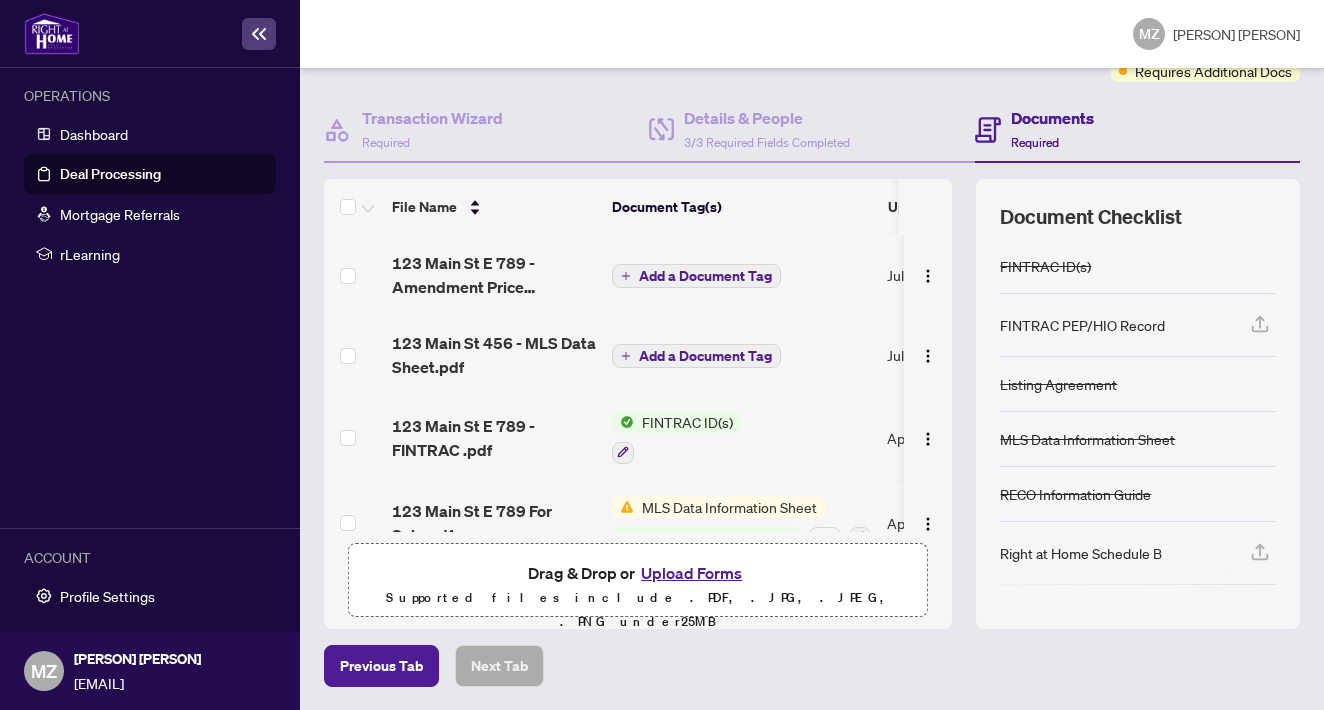 click on "Add a Document Tag" at bounding box center (705, 356) 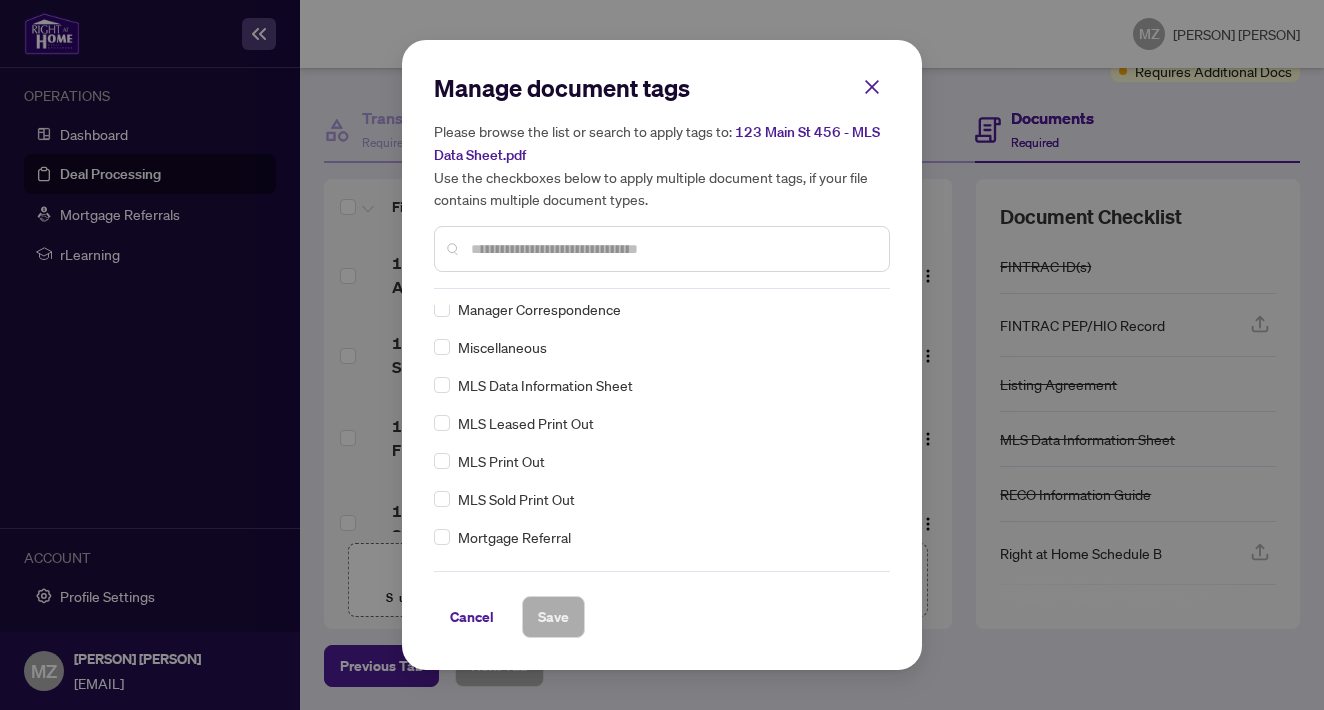 scroll, scrollTop: 2593, scrollLeft: 0, axis: vertical 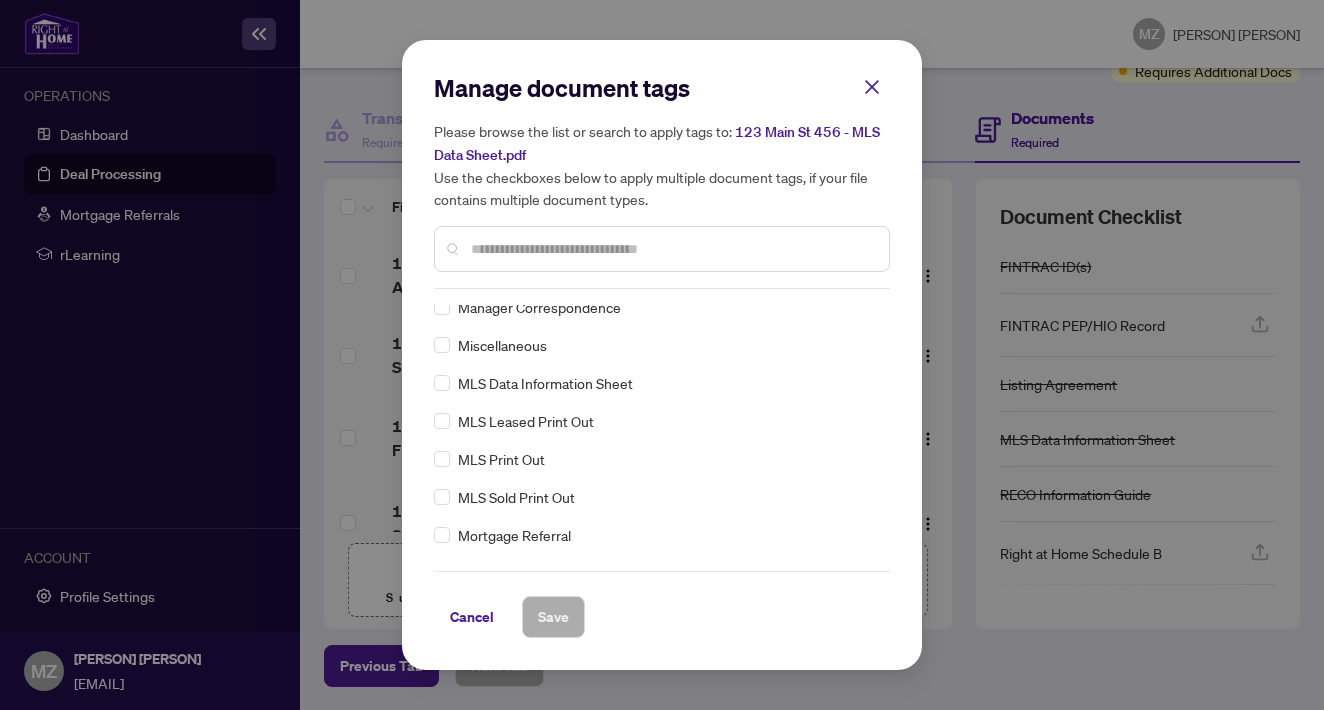 click on "MLS Data Information Sheet" at bounding box center (545, 383) 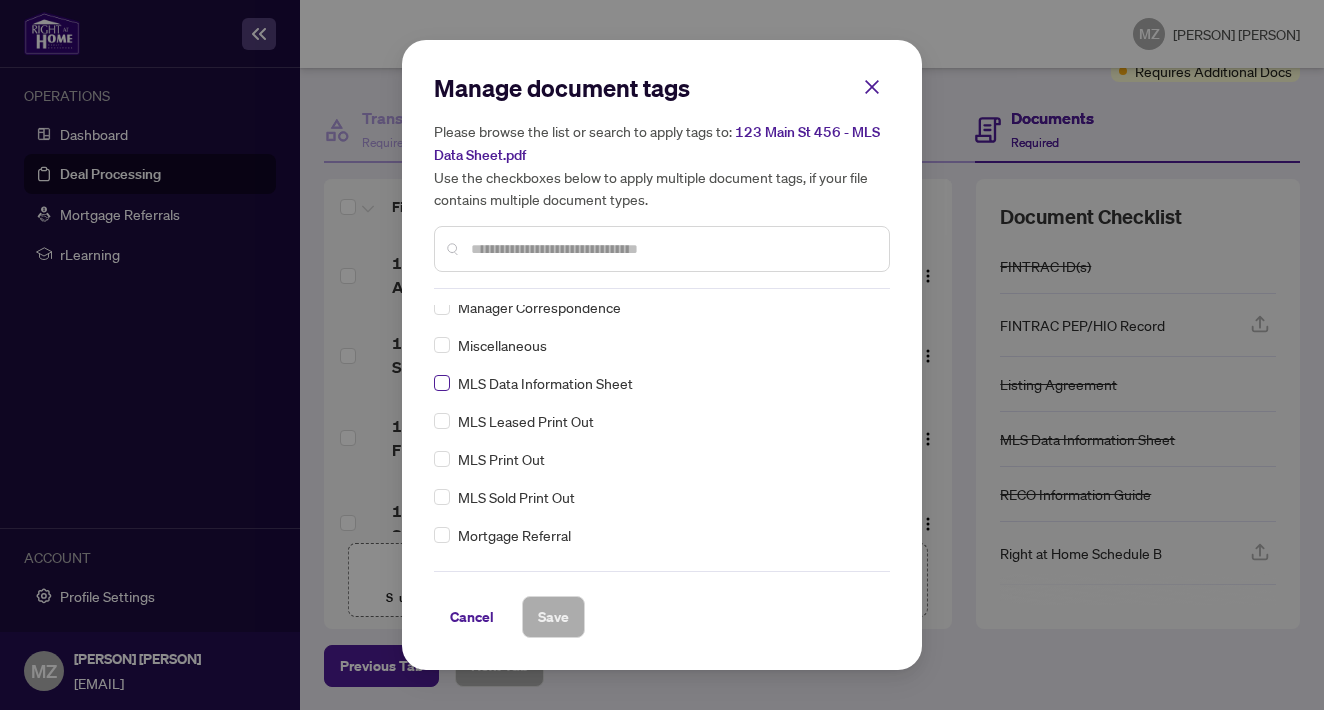 click at bounding box center [442, 383] 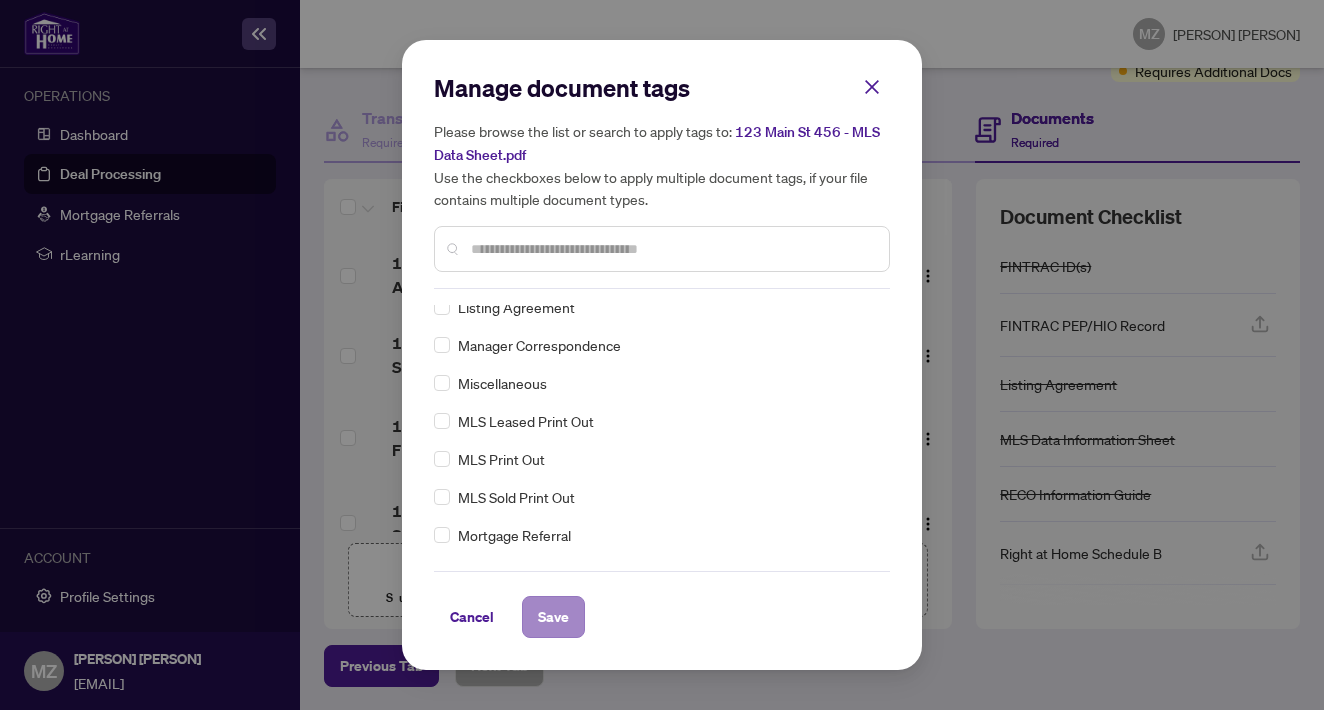 click on "Save" at bounding box center [553, 617] 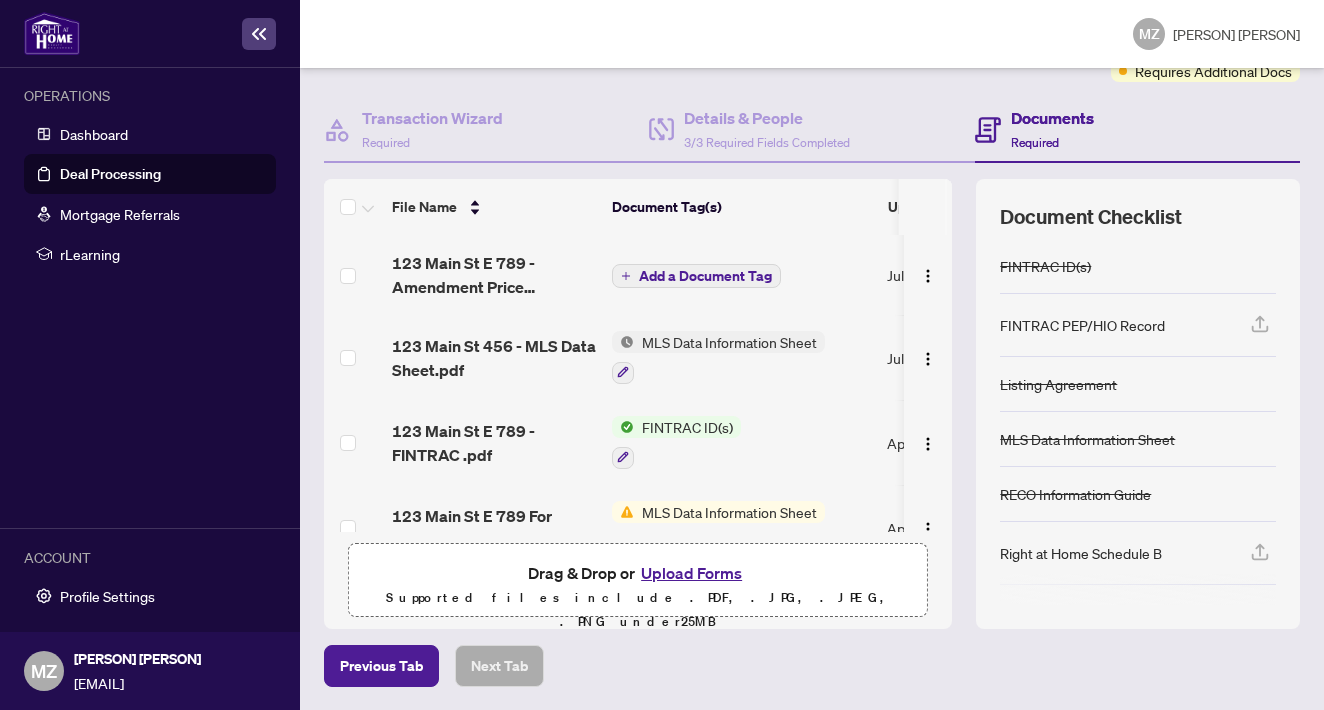 click on "Add a Document Tag" at bounding box center [705, 276] 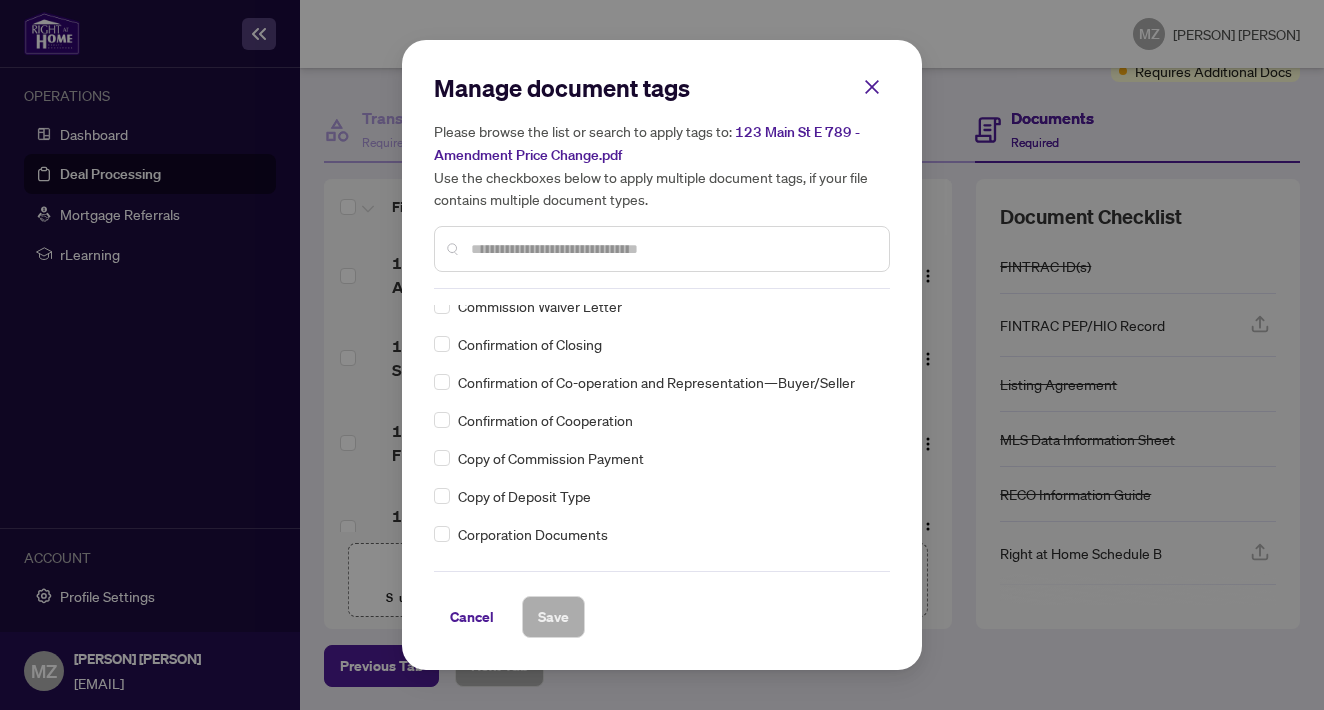 scroll, scrollTop: 1075, scrollLeft: 0, axis: vertical 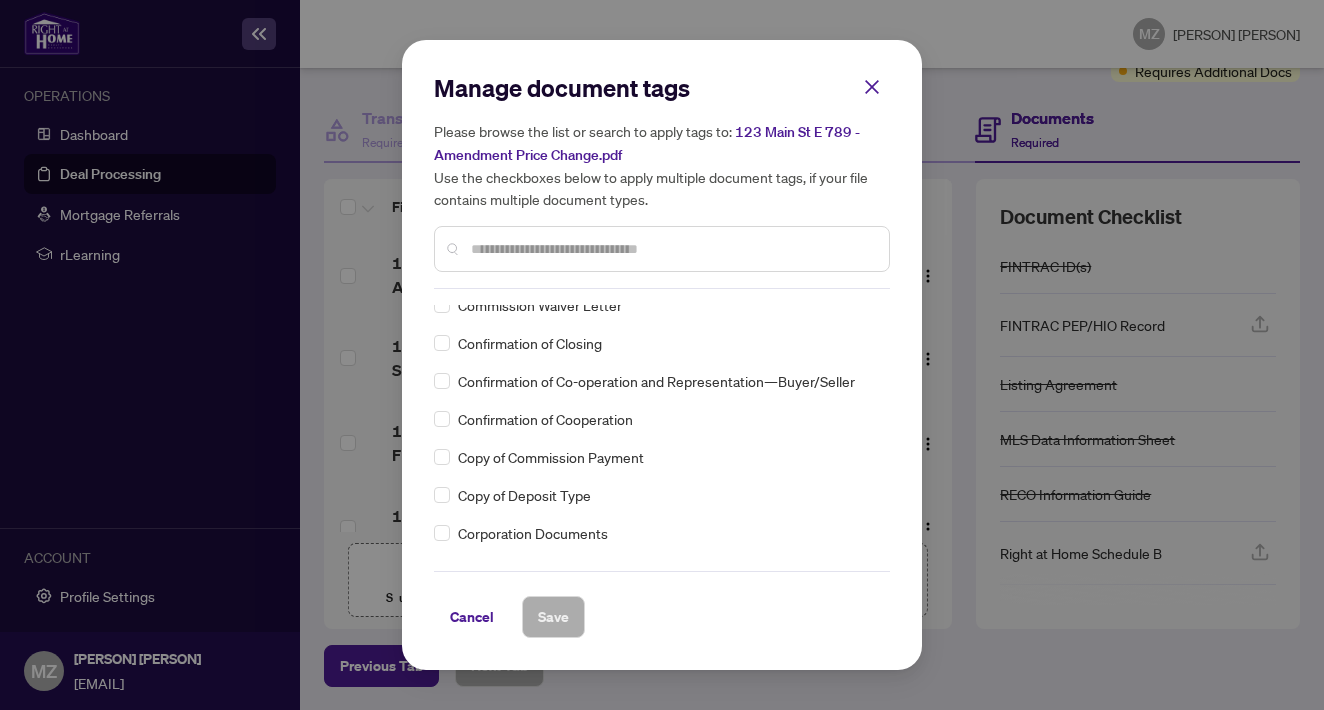 click at bounding box center [672, 249] 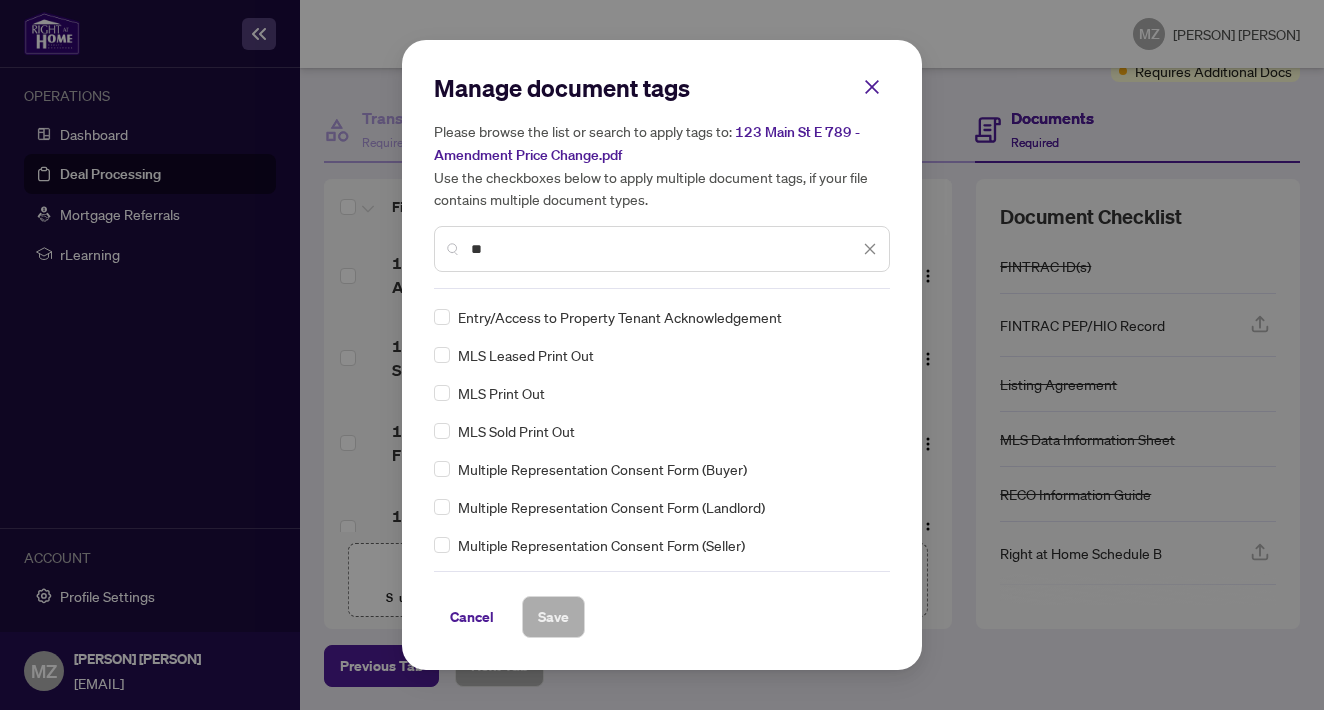 scroll, scrollTop: 0, scrollLeft: 0, axis: both 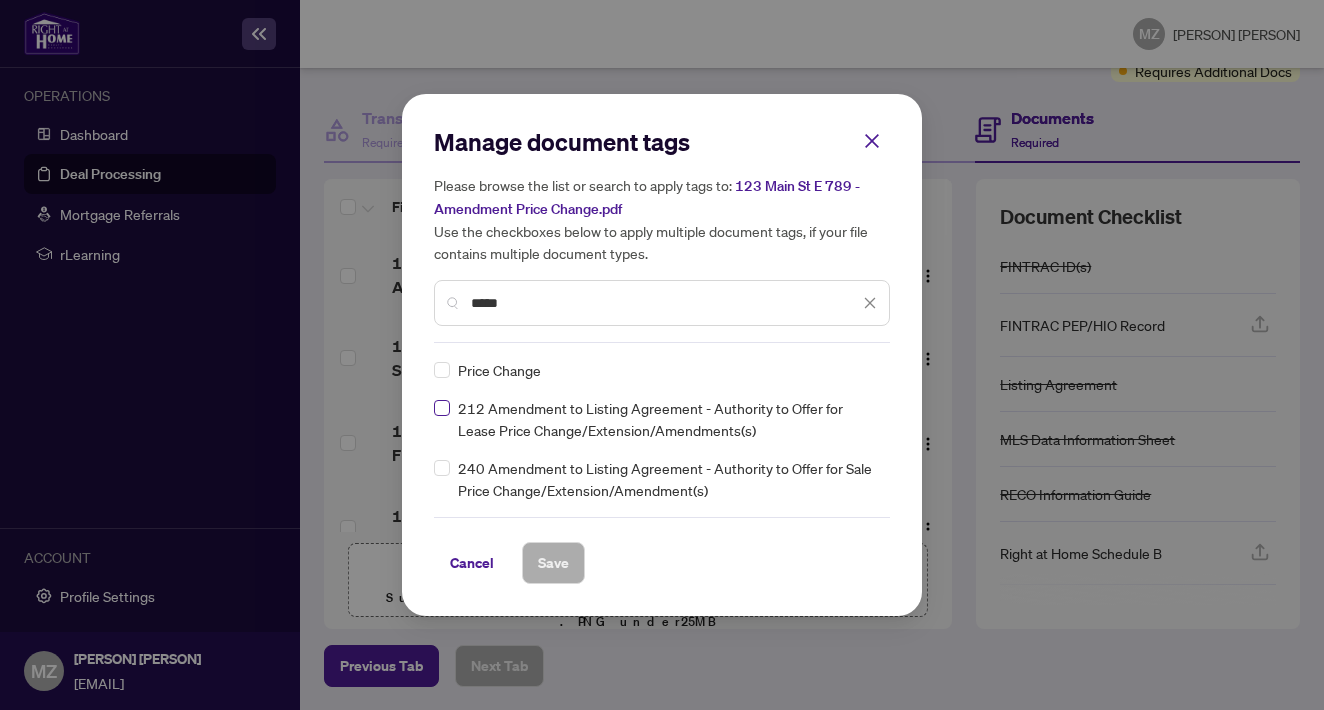 type on "*****" 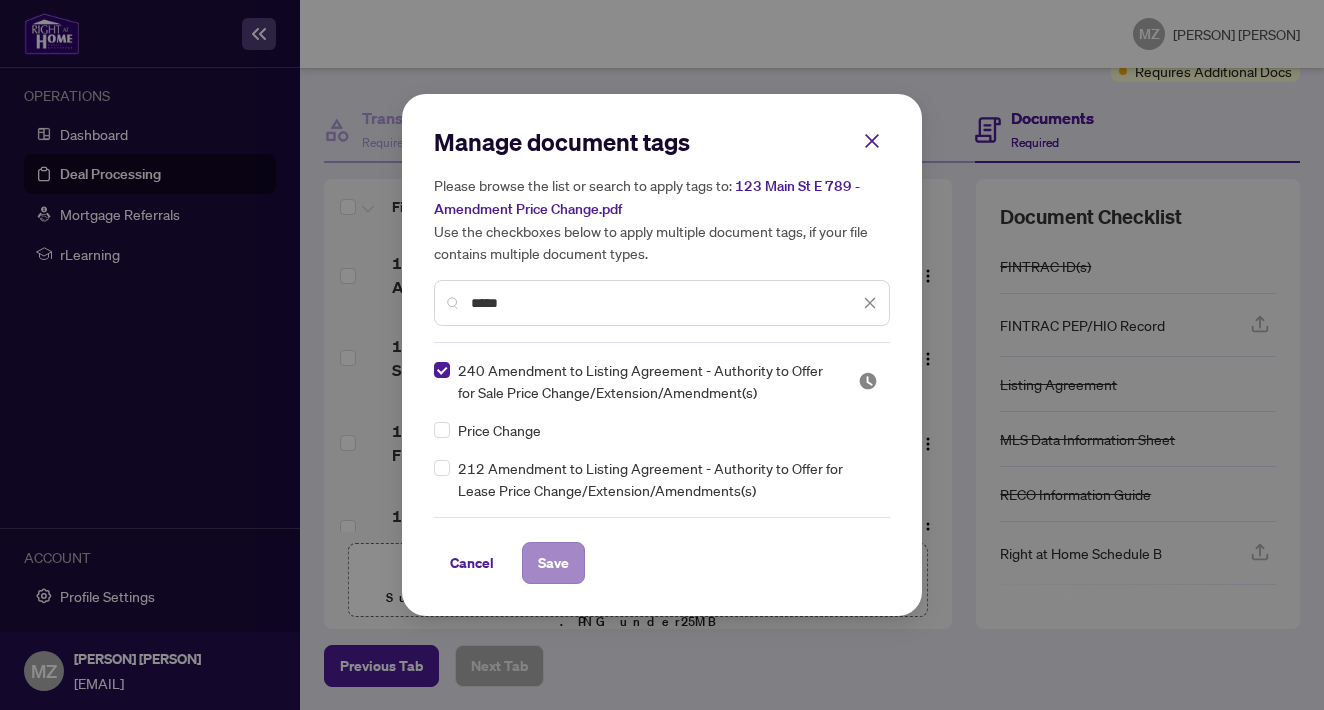 click on "Save" at bounding box center [553, 563] 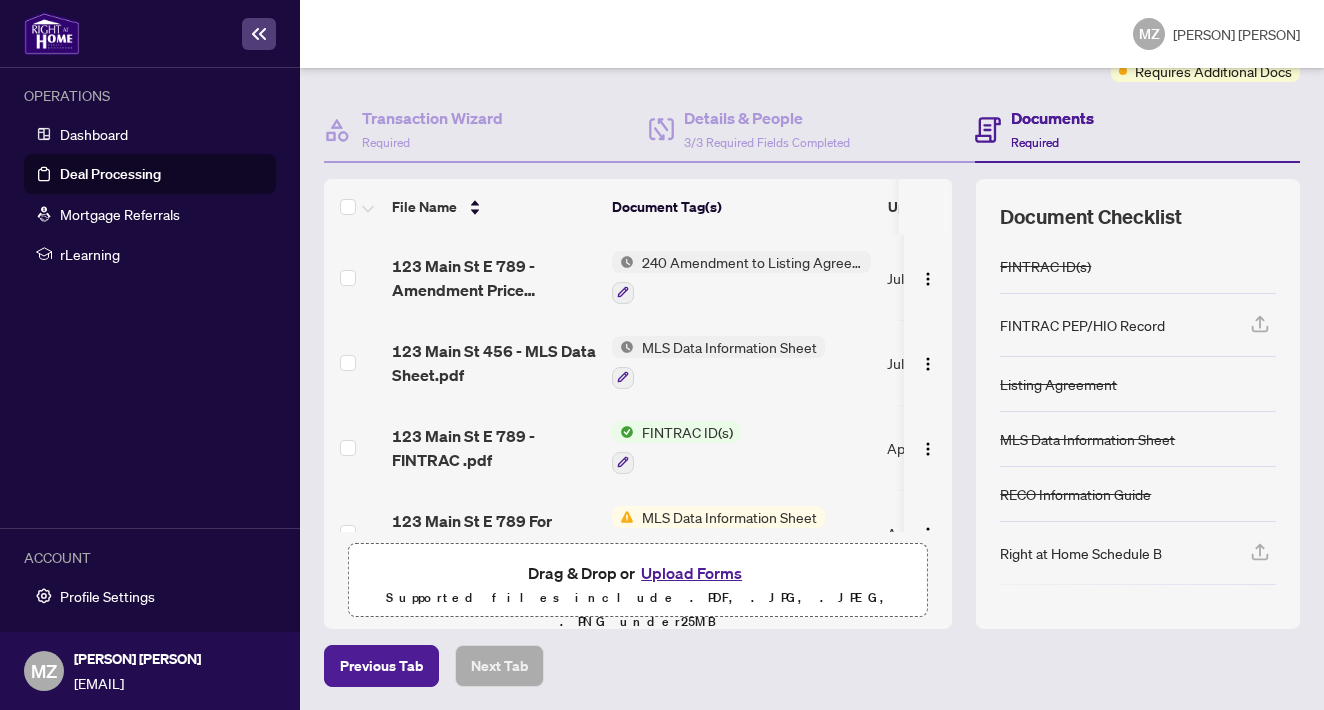 scroll, scrollTop: 0, scrollLeft: 0, axis: both 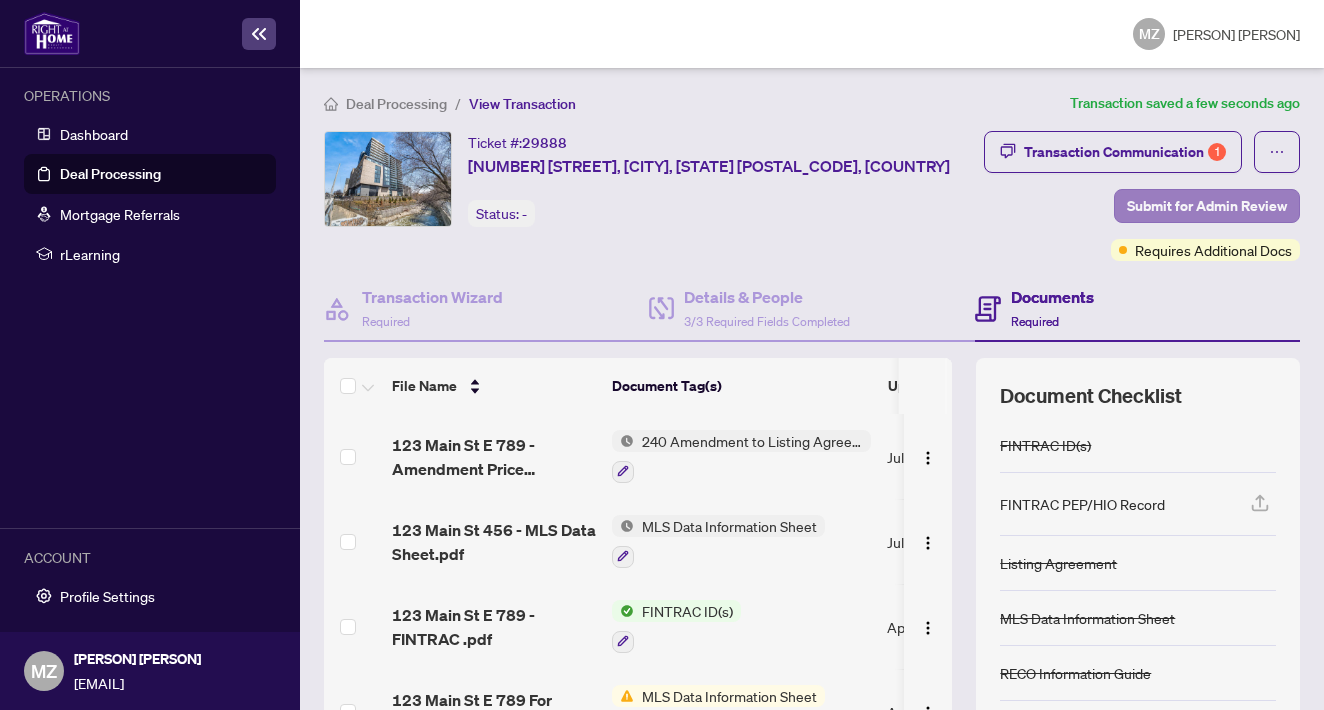 click on "Submit for Admin Review" at bounding box center [1207, 206] 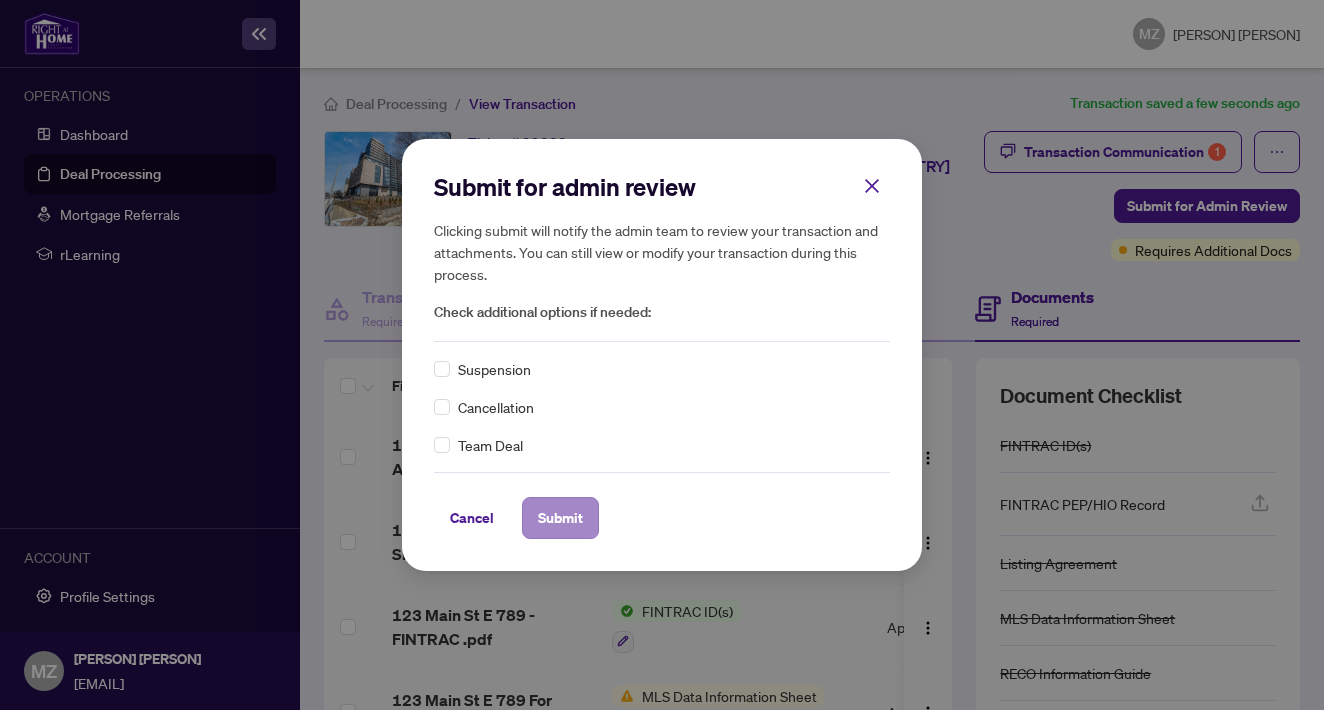 click on "Submit" at bounding box center (560, 518) 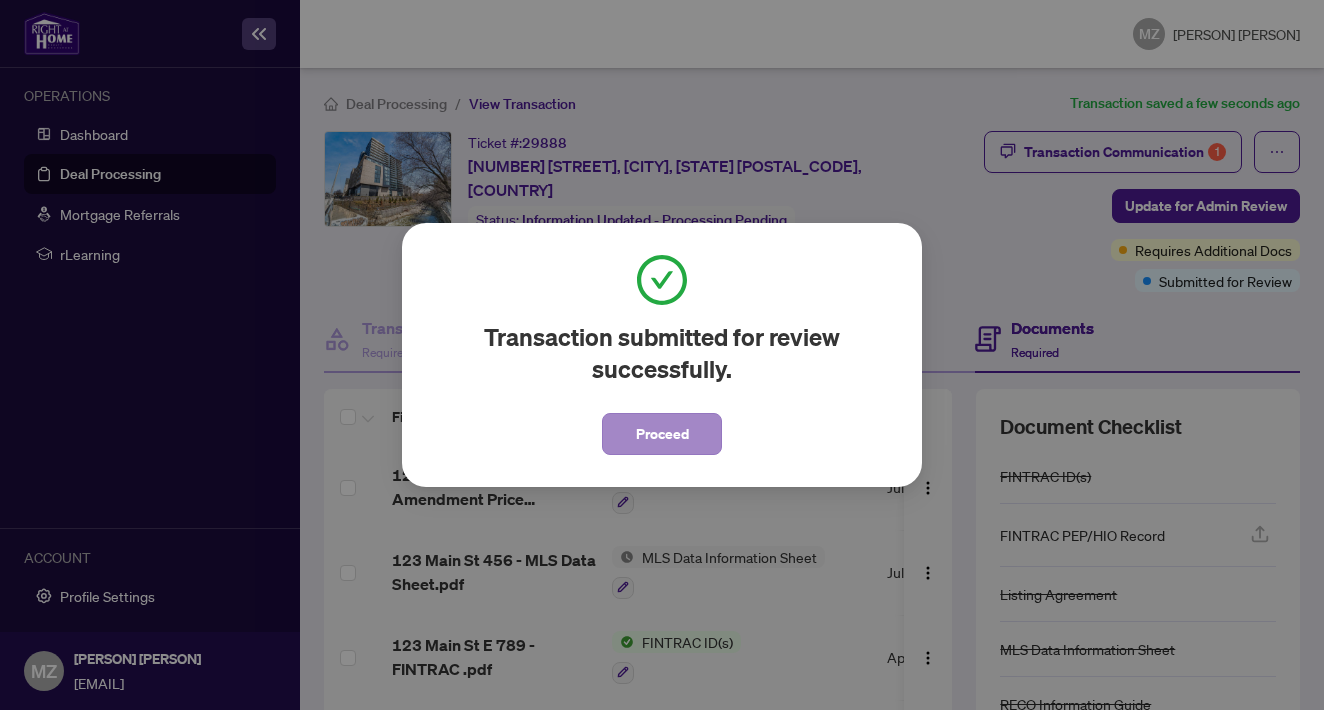 click on "Proceed" at bounding box center (662, 434) 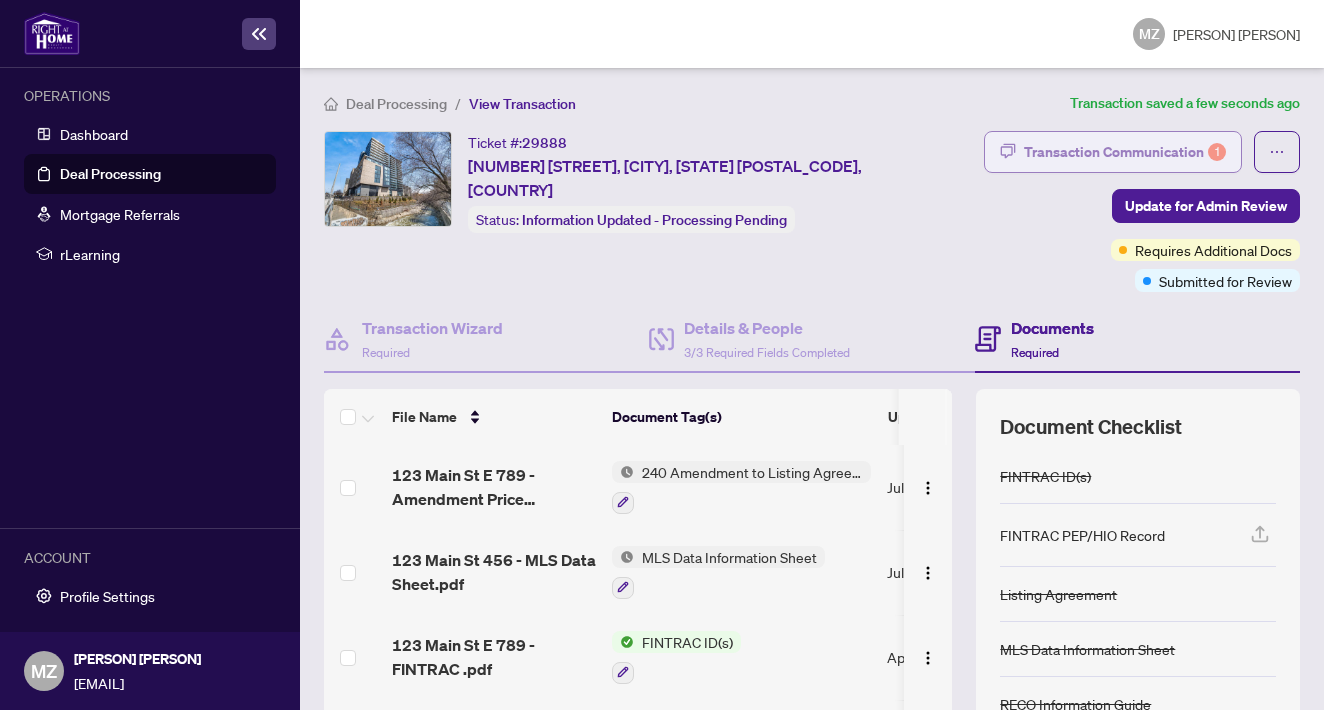click on "Transaction Communication 1" at bounding box center [1125, 152] 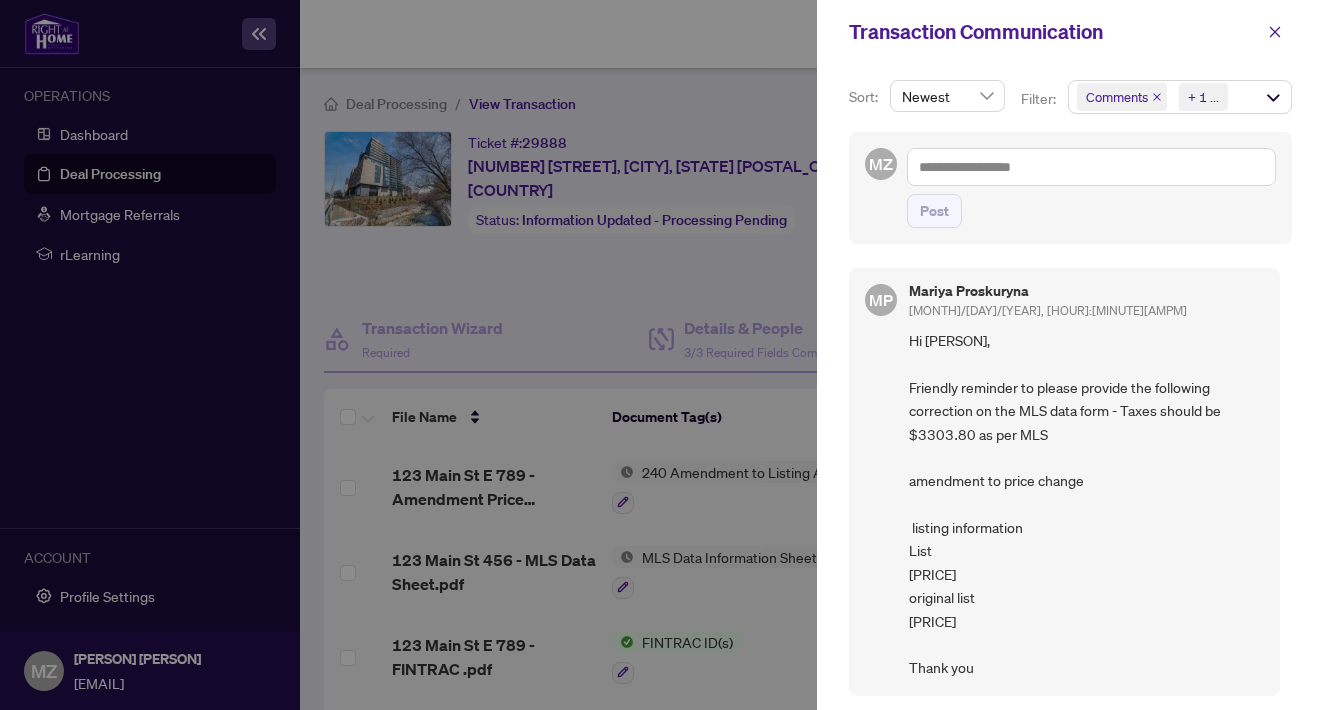 scroll, scrollTop: 0, scrollLeft: 0, axis: both 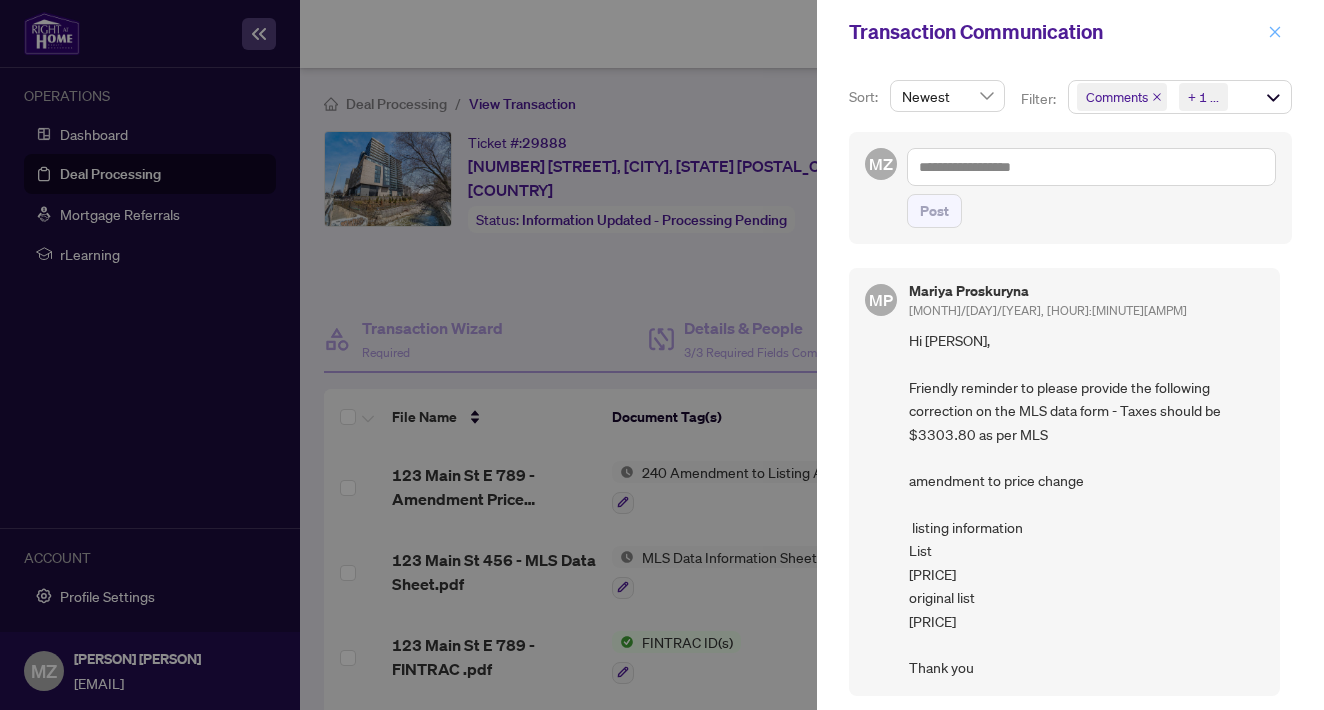 click at bounding box center [1275, 32] 